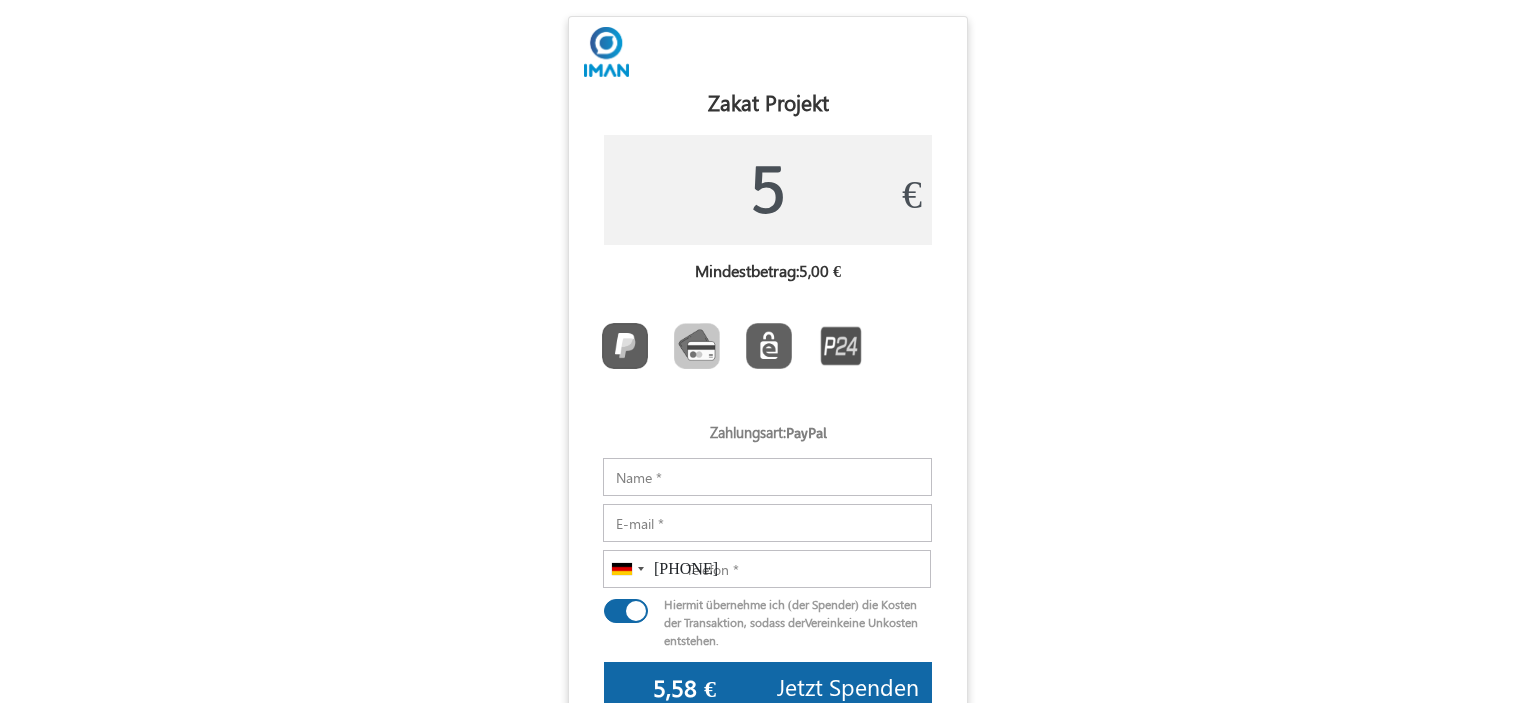 scroll, scrollTop: 0, scrollLeft: 0, axis: both 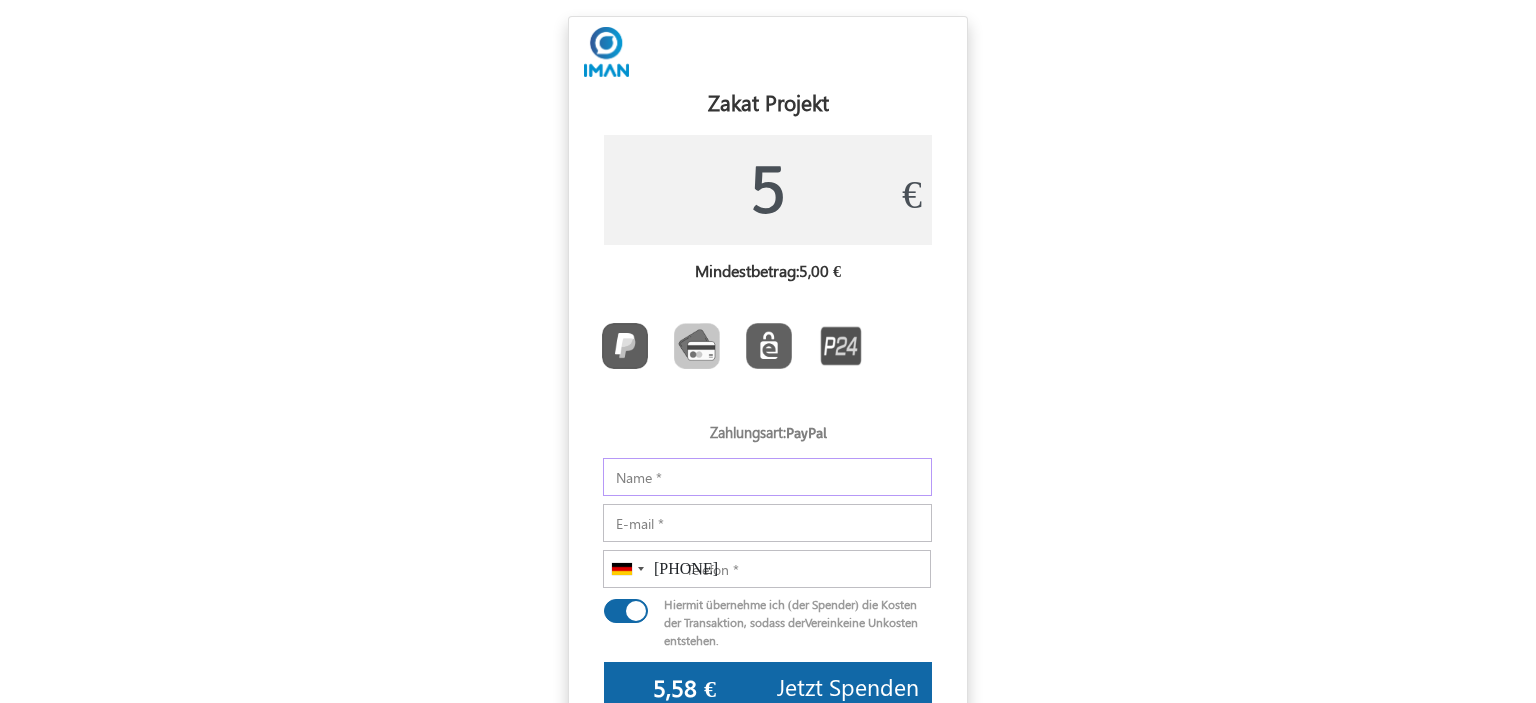 click on "Notizen" at bounding box center (767, 477) 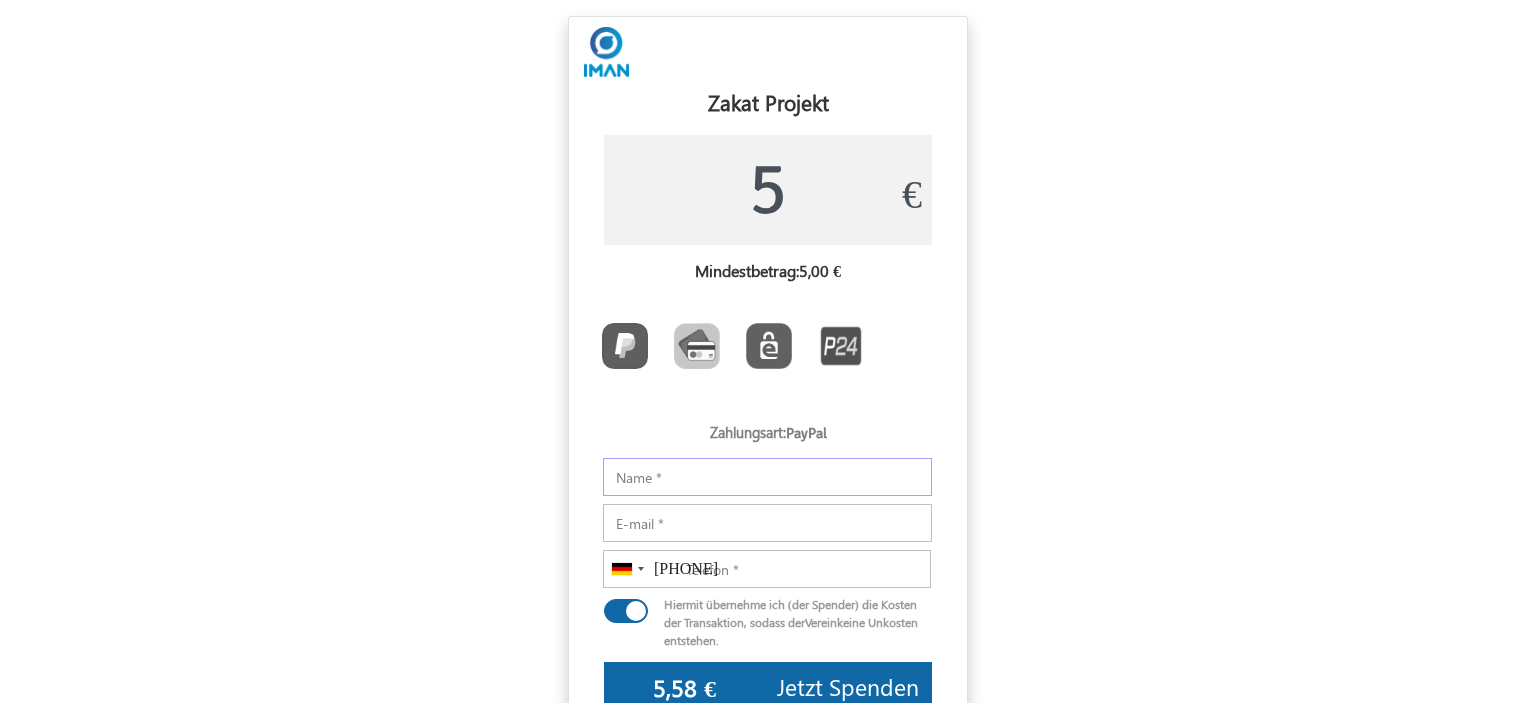 type on "E" 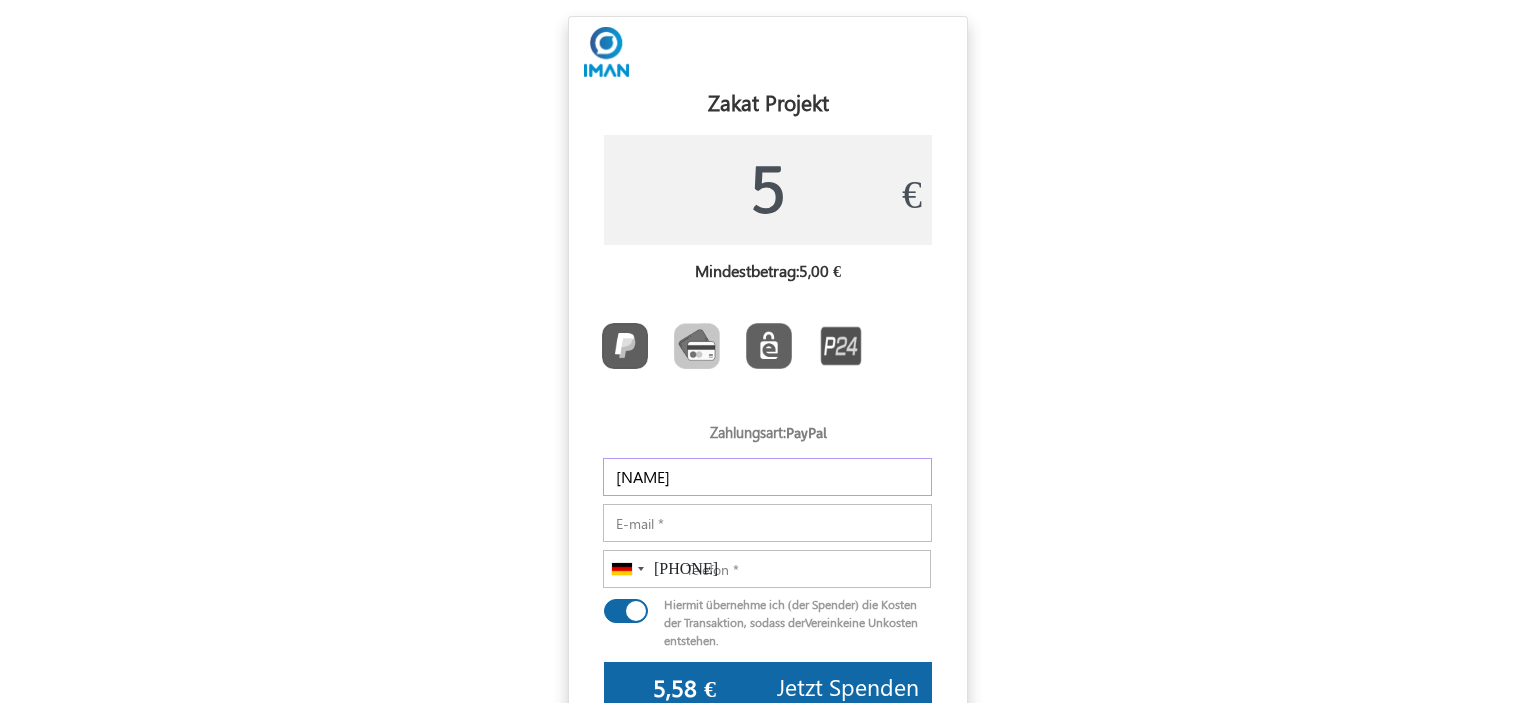 type on "[NAME]" 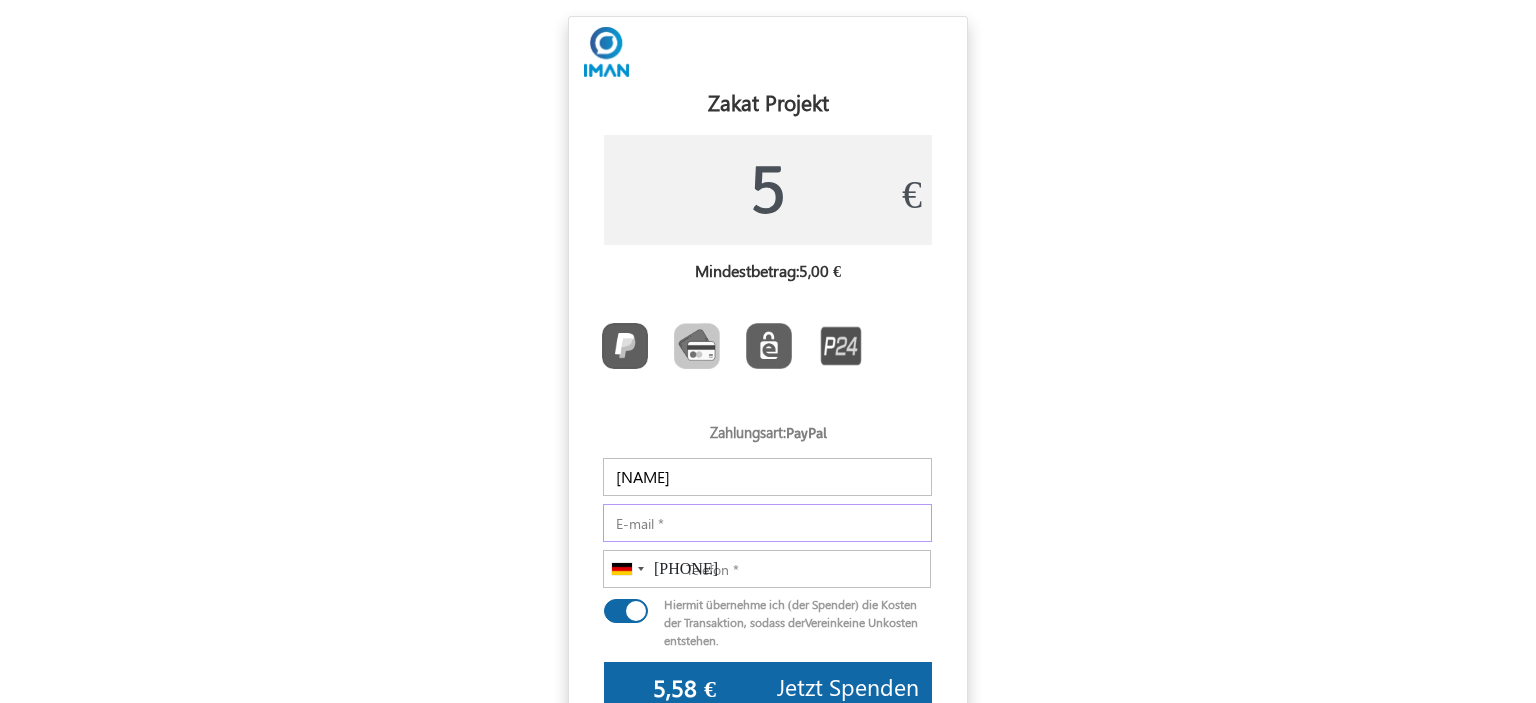 click on "E-mail" at bounding box center [767, 523] 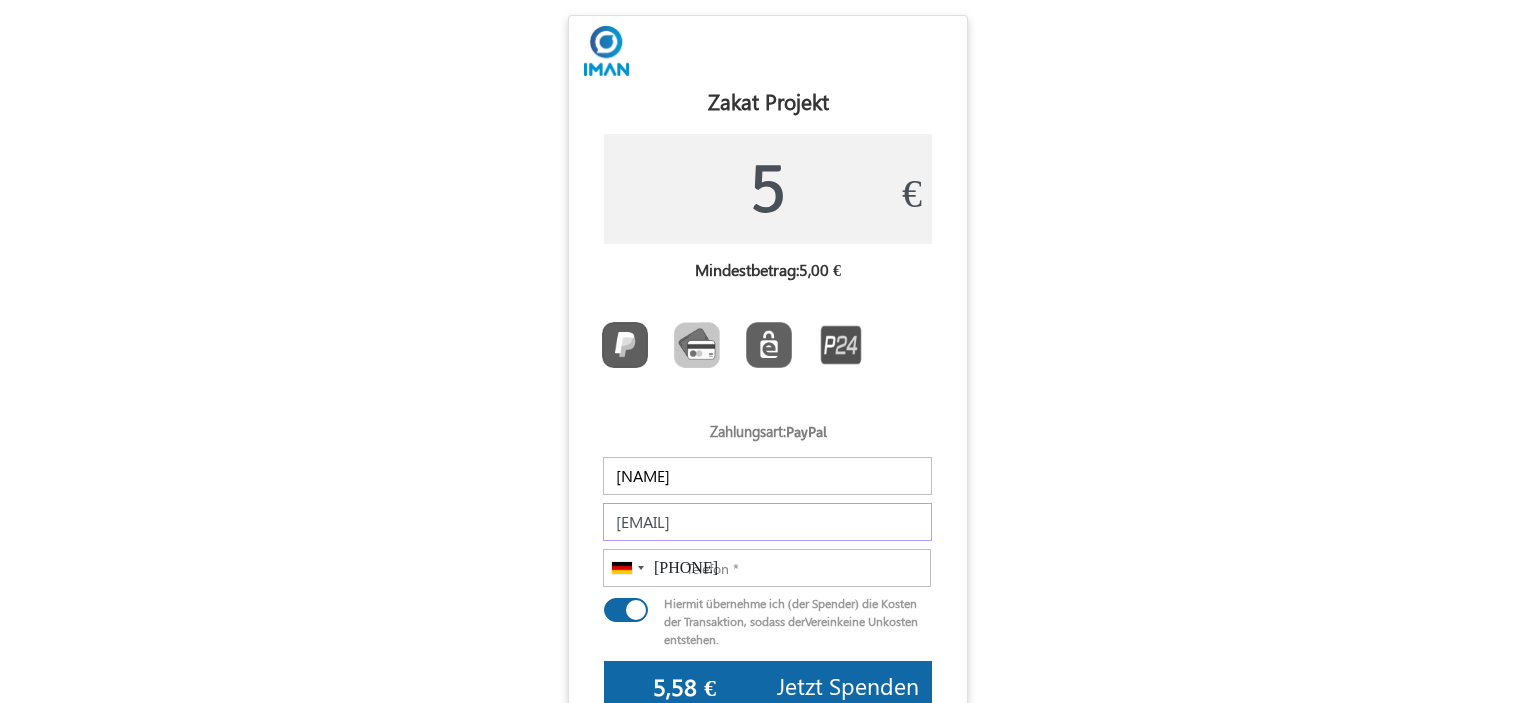 scroll, scrollTop: 3, scrollLeft: 0, axis: vertical 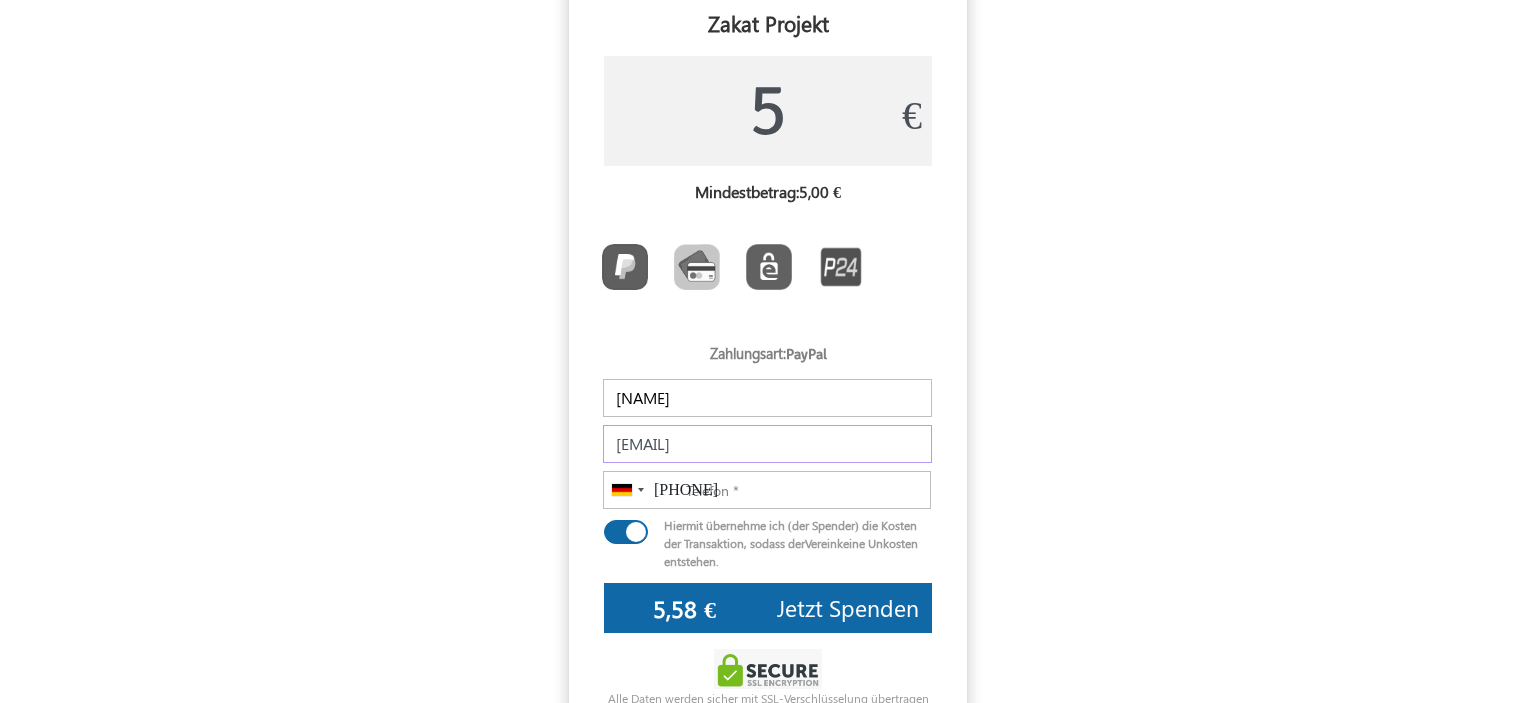 type on "[EMAIL]" 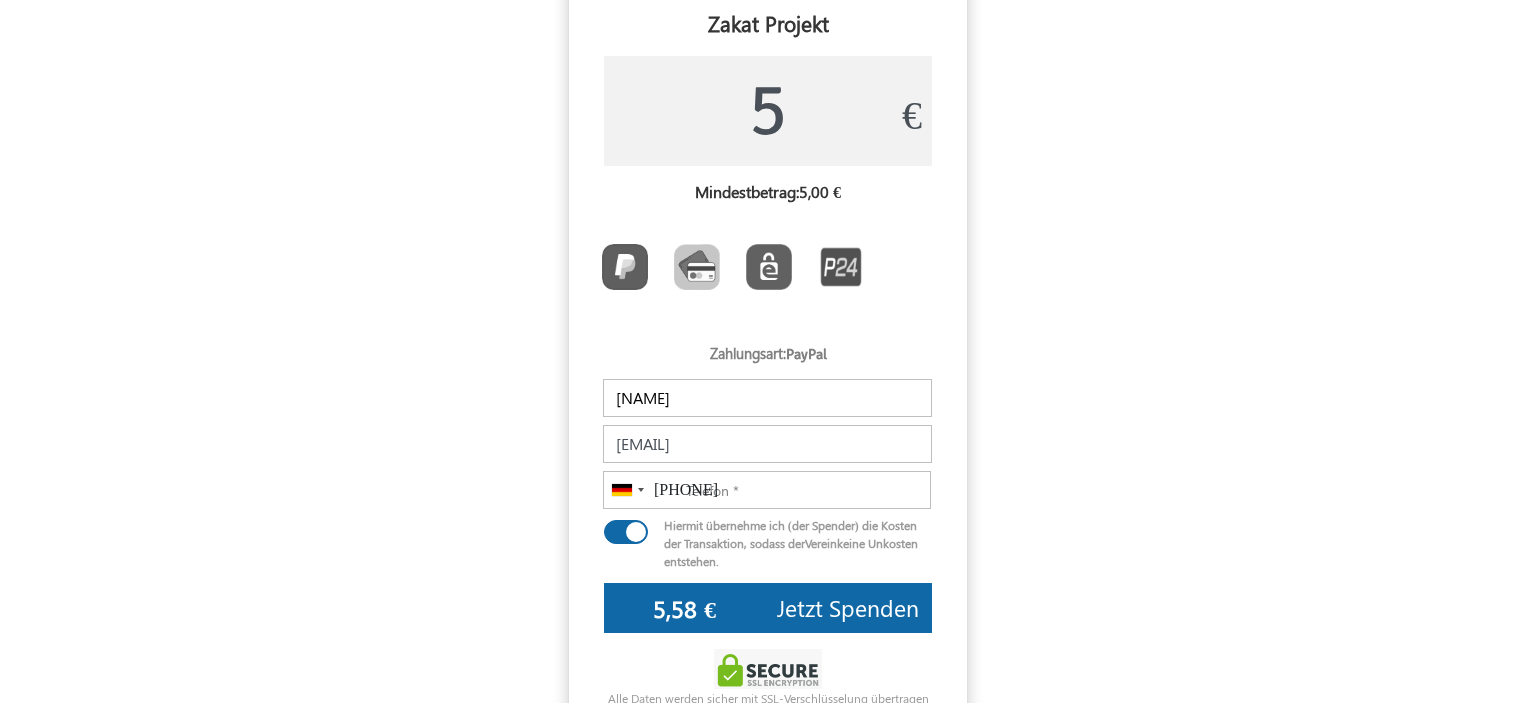 click on "Jetzt Spenden" at bounding box center [848, 607] 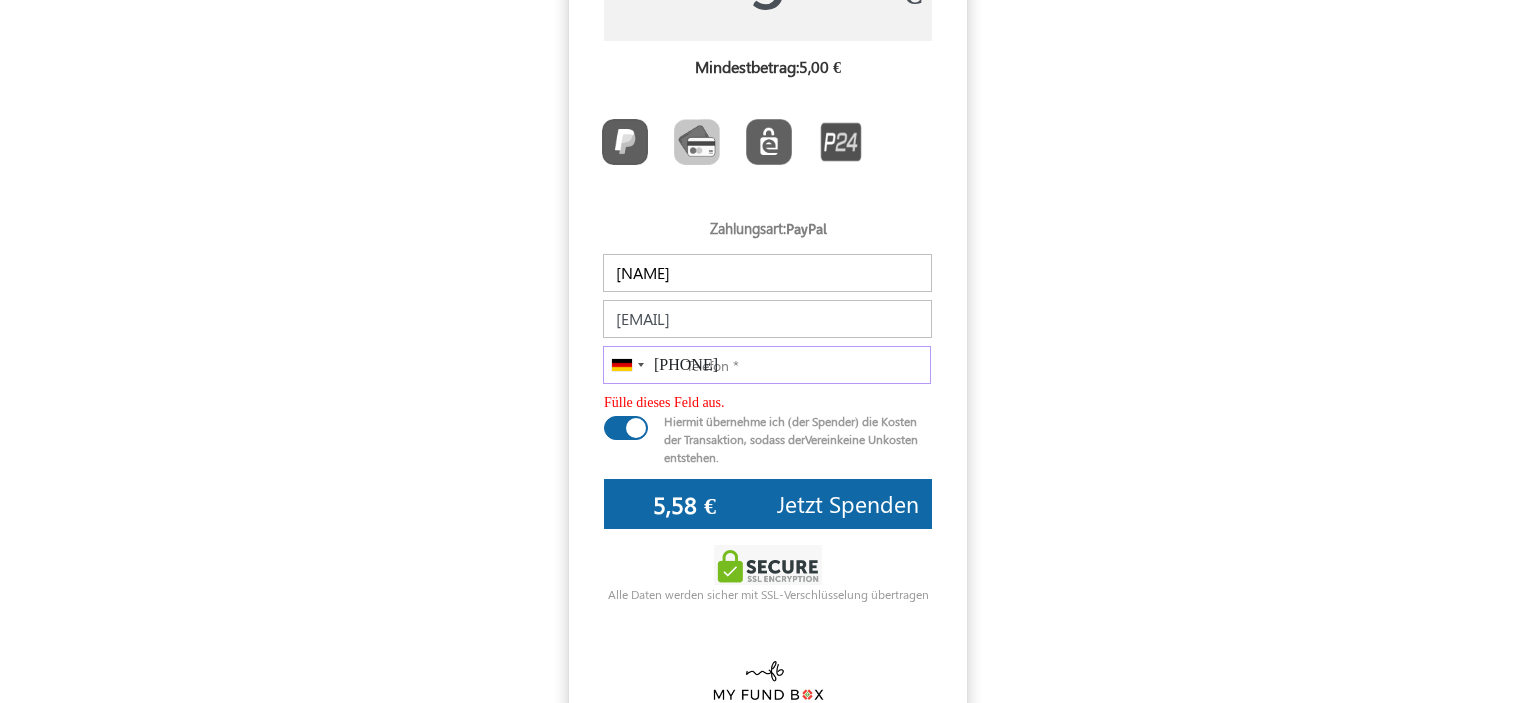 click on "Telefon" at bounding box center [767, 365] 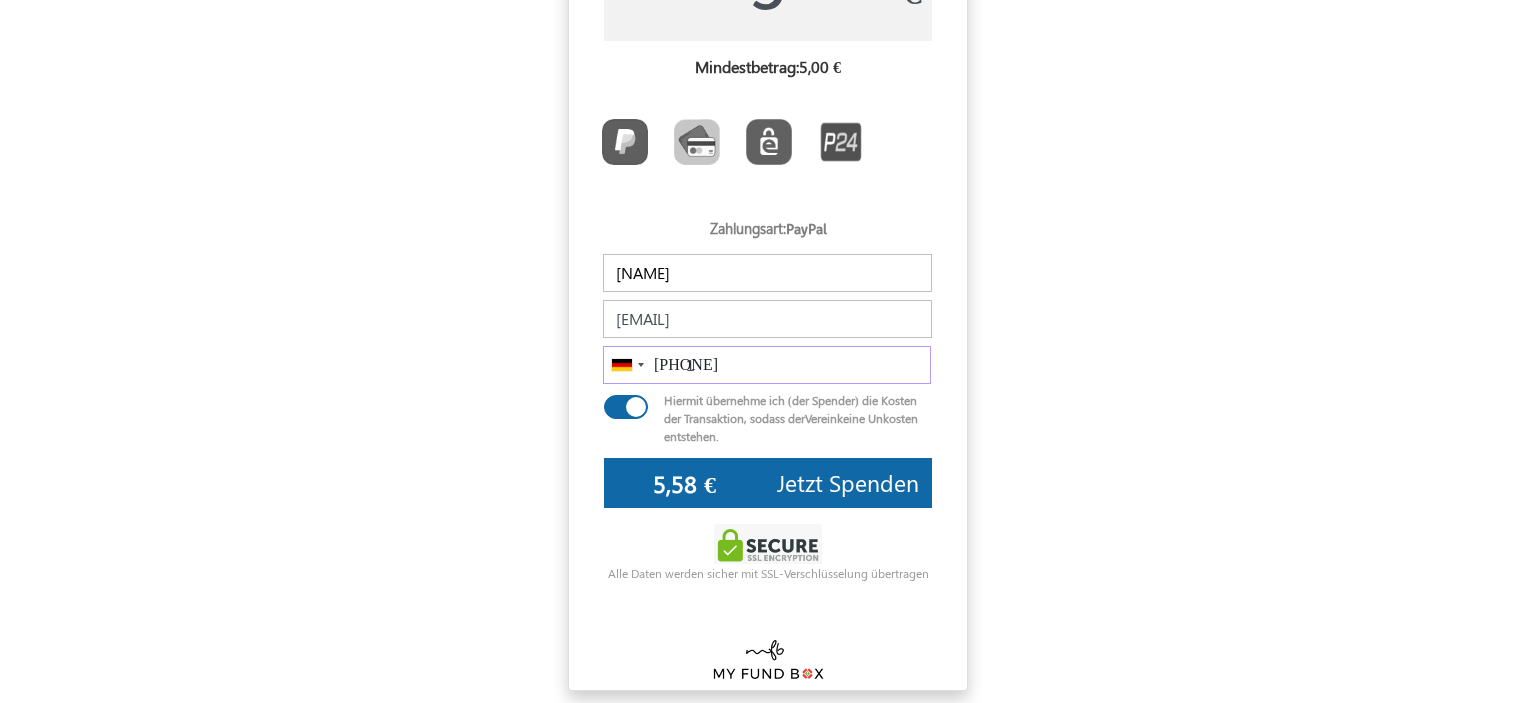scroll, scrollTop: 183, scrollLeft: 0, axis: vertical 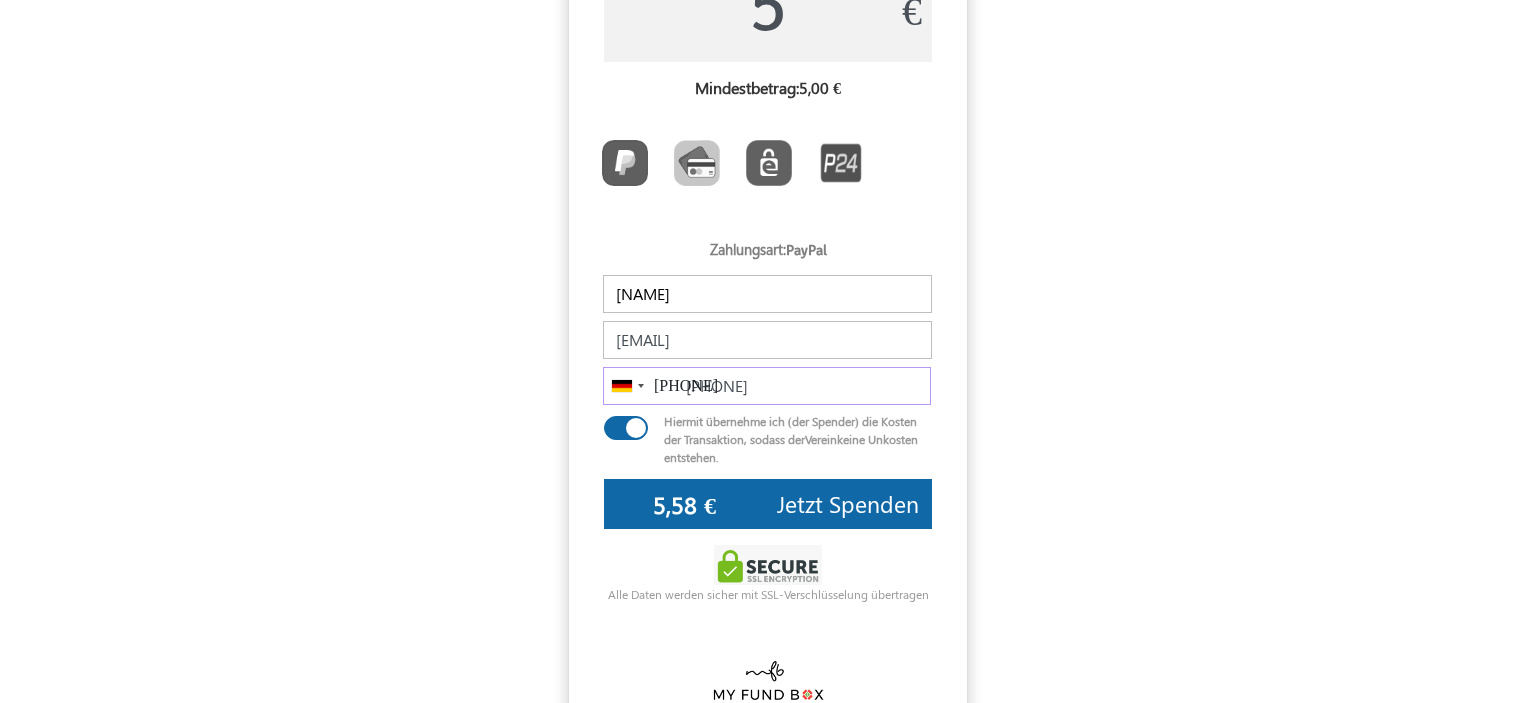 click on "1522 3973729" at bounding box center (767, 386) 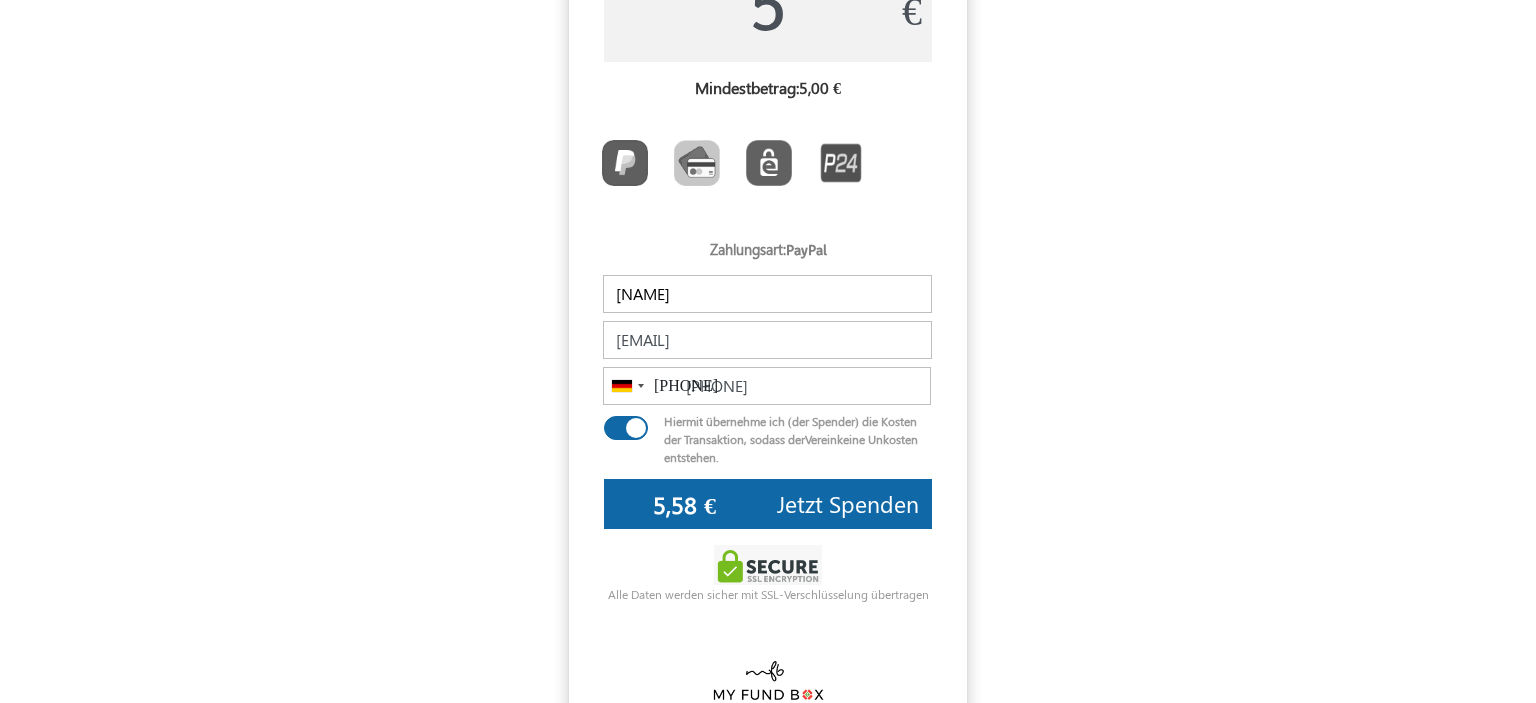 click on "Jetzt Spenden" at bounding box center [848, 503] 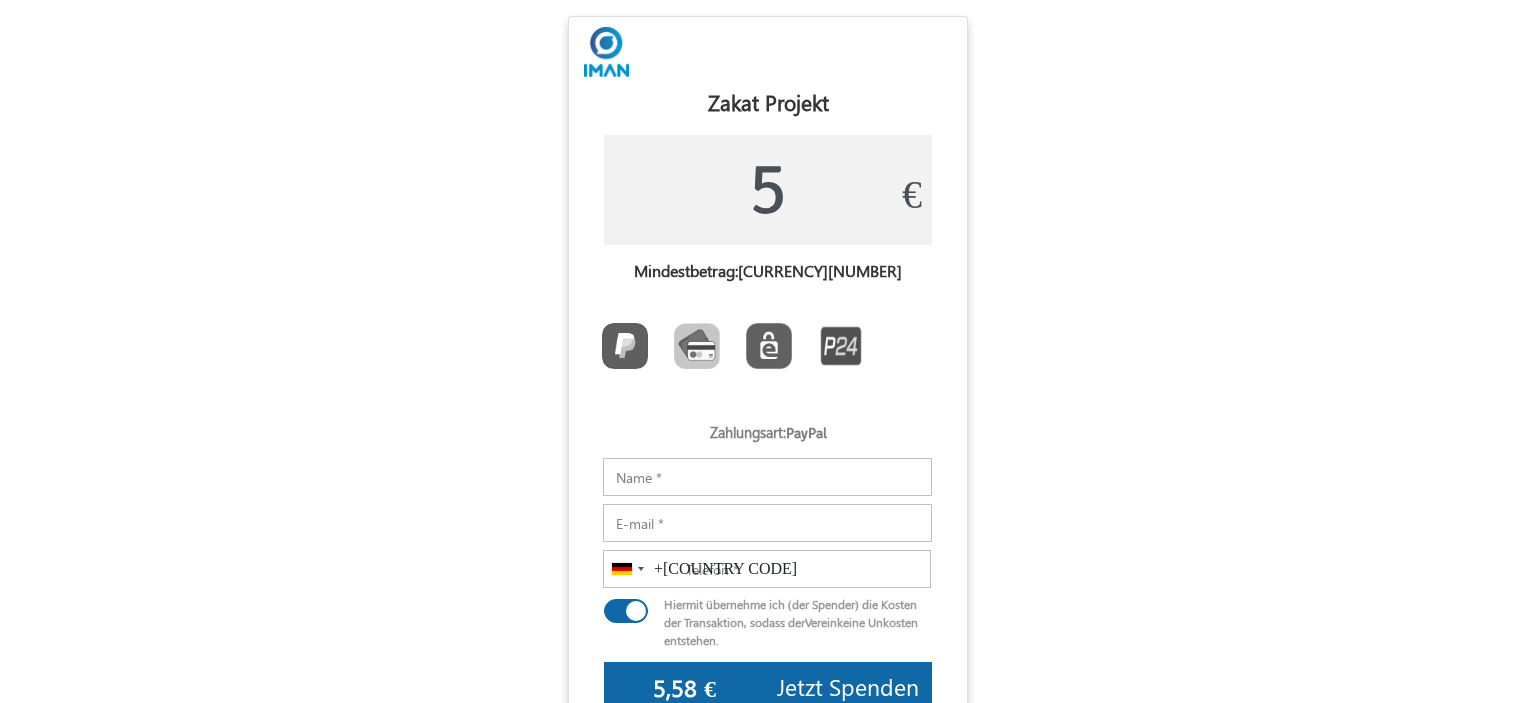 scroll, scrollTop: 0, scrollLeft: 0, axis: both 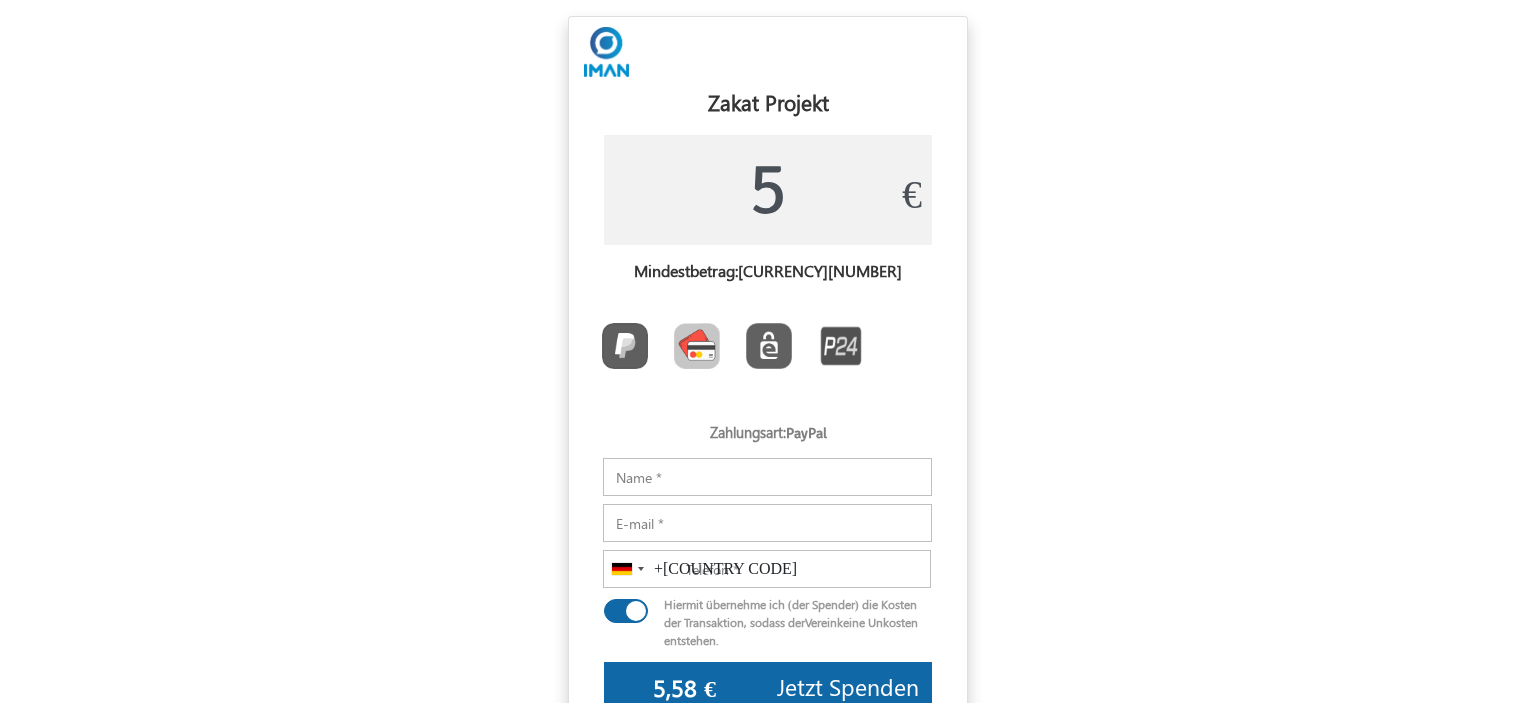click at bounding box center (697, 346) 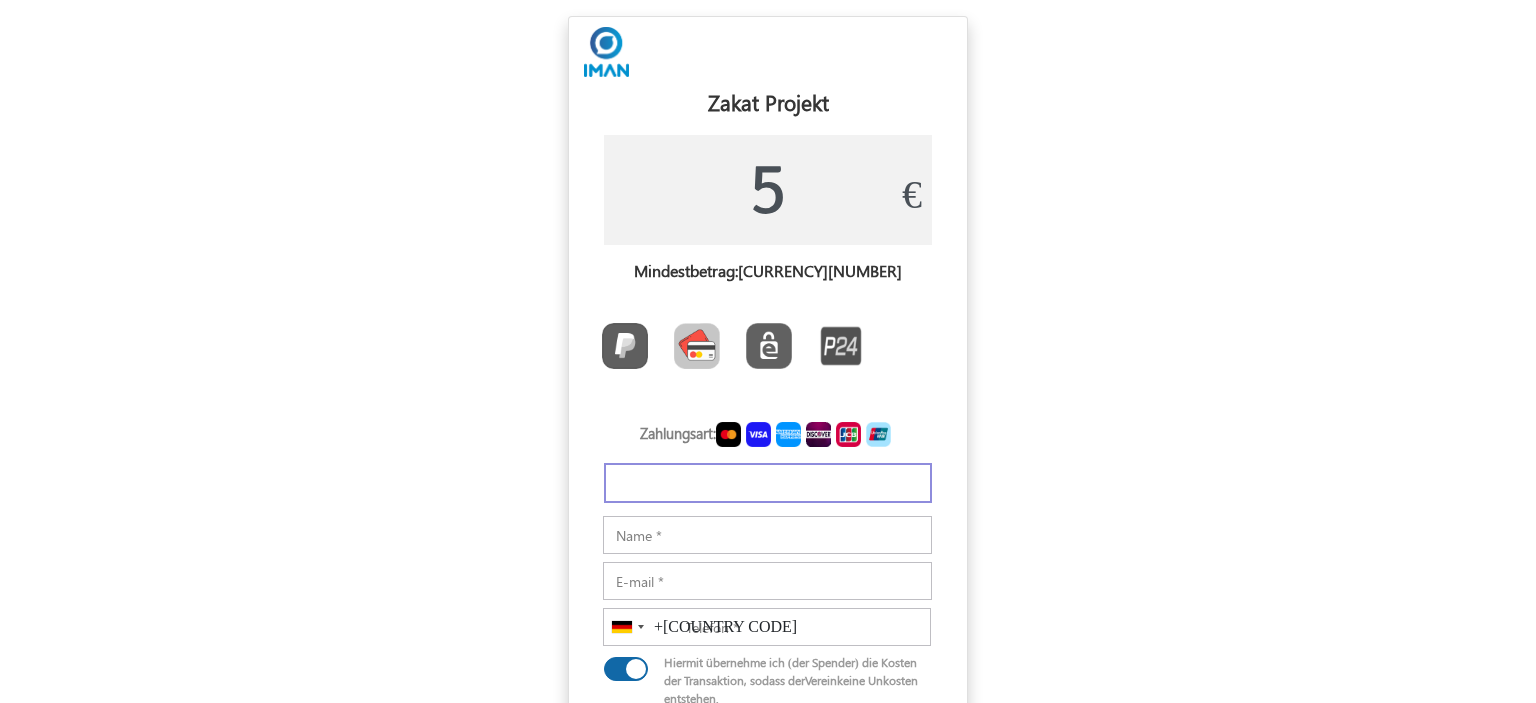 click on "Name
Name sollte mindestens 3 Zeichen lang sein" at bounding box center (768, 539) 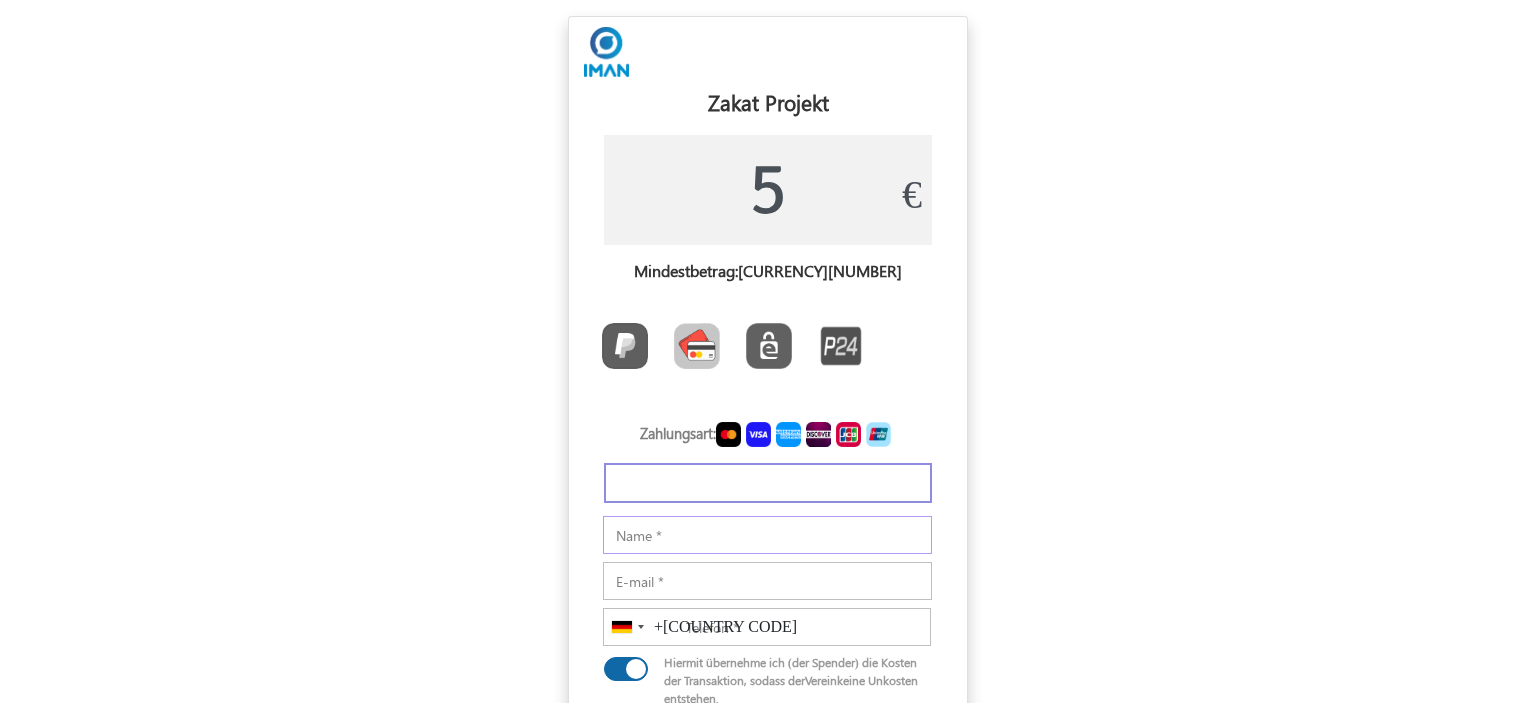 click on "Notizen" at bounding box center (767, 535) 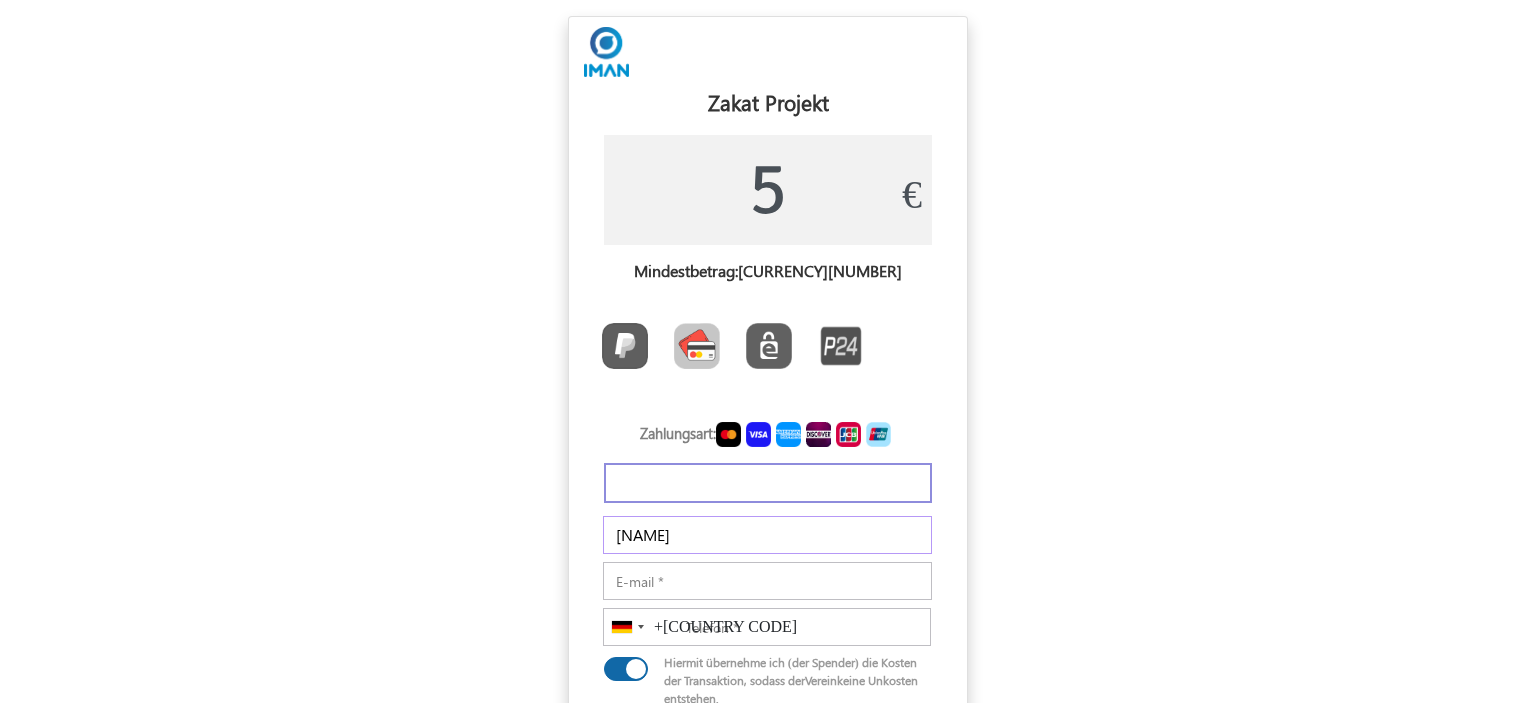 type on "[NAME]" 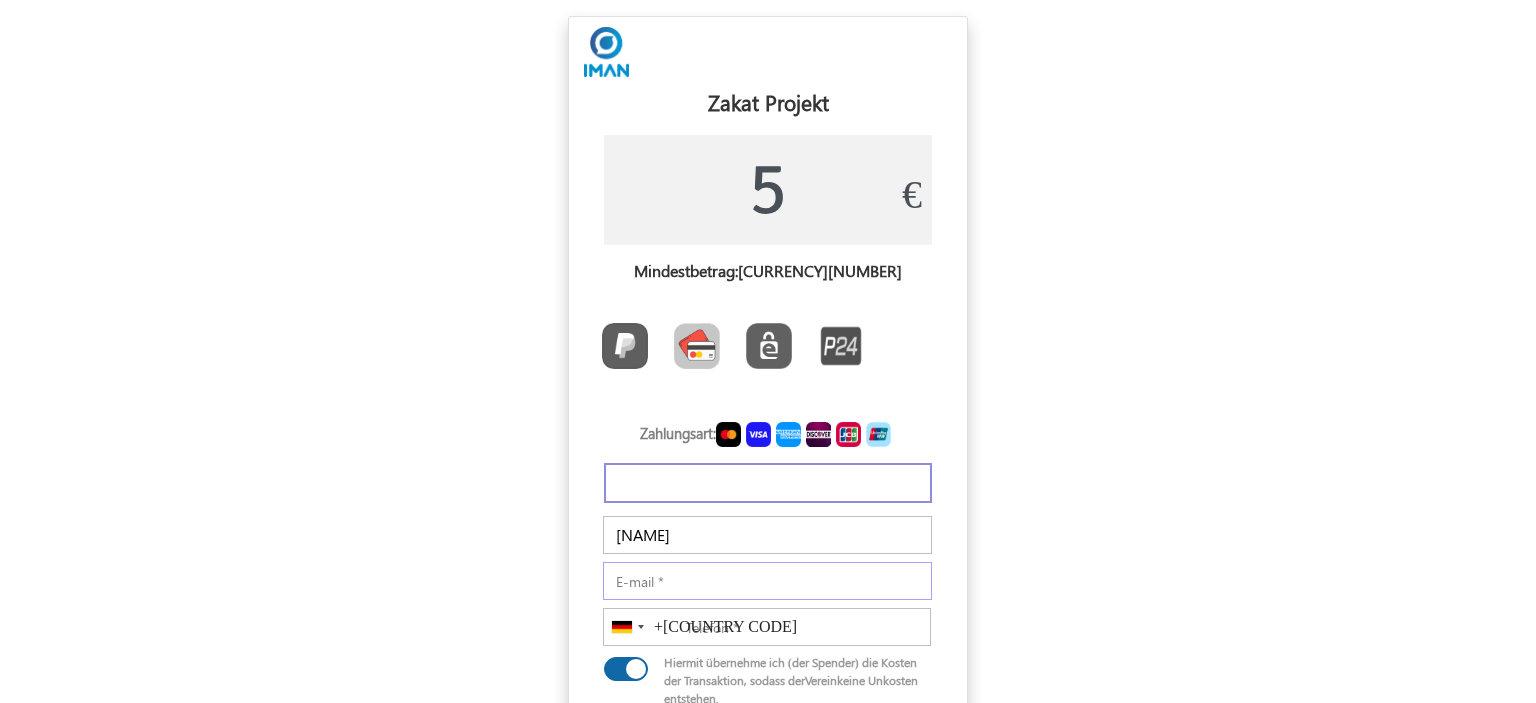 click on "E-mail" at bounding box center (767, 581) 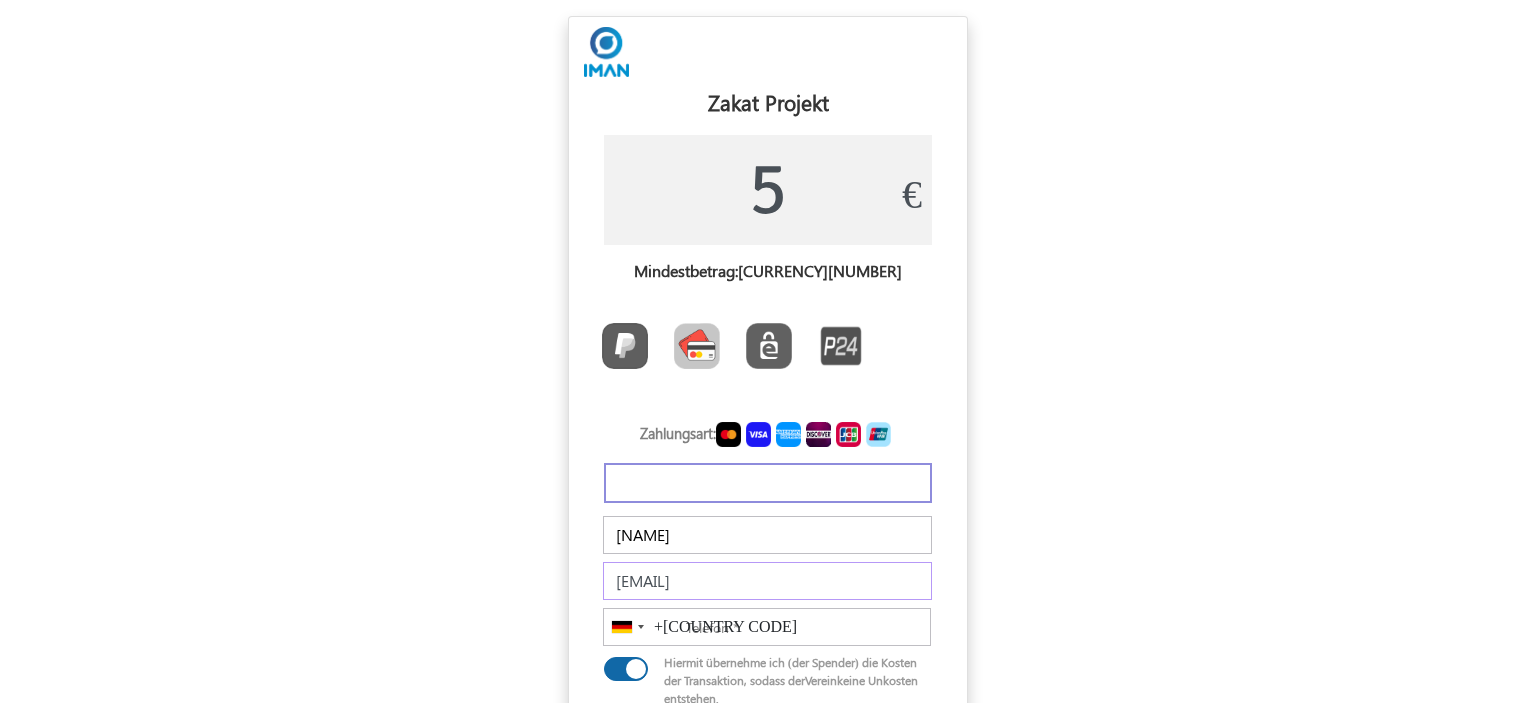type on "[EMAIL]" 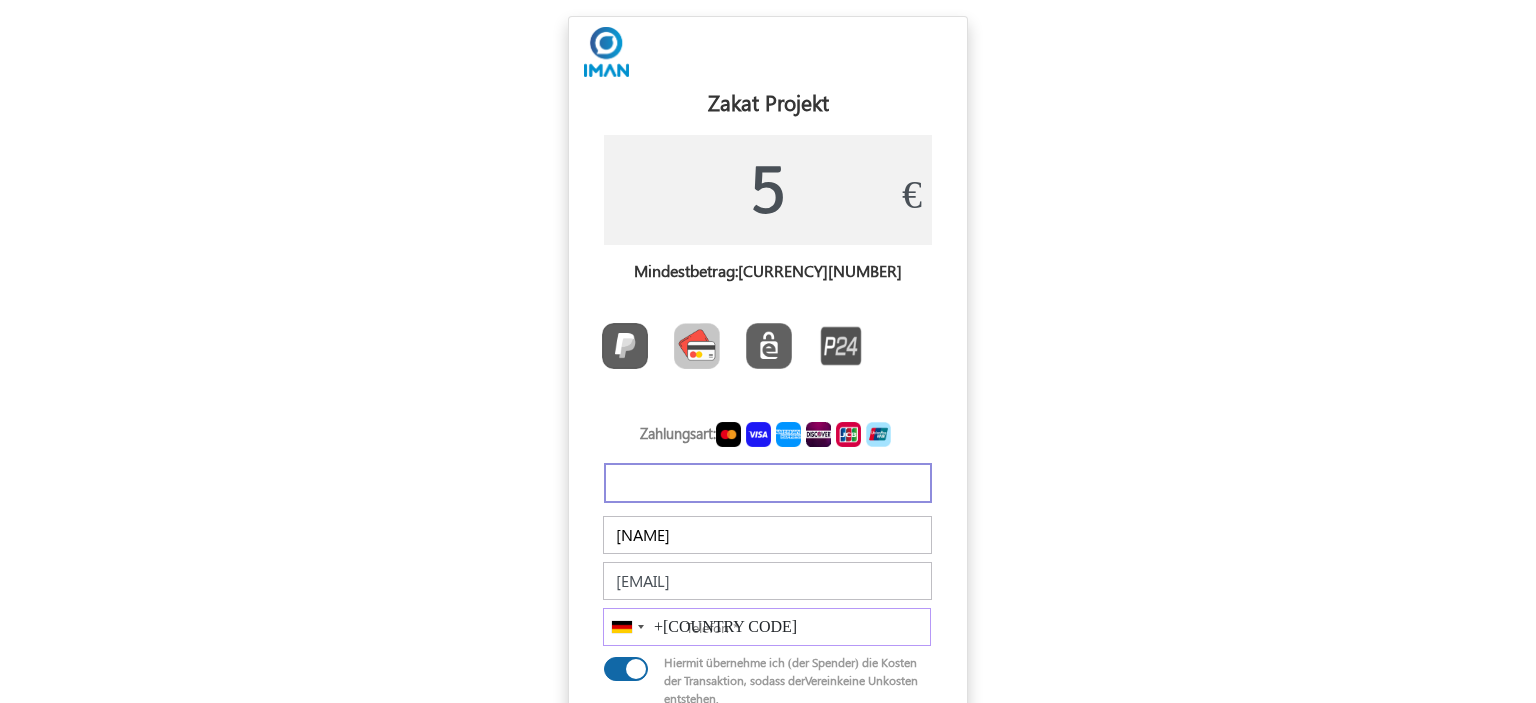 click on "Telefon" at bounding box center (767, 627) 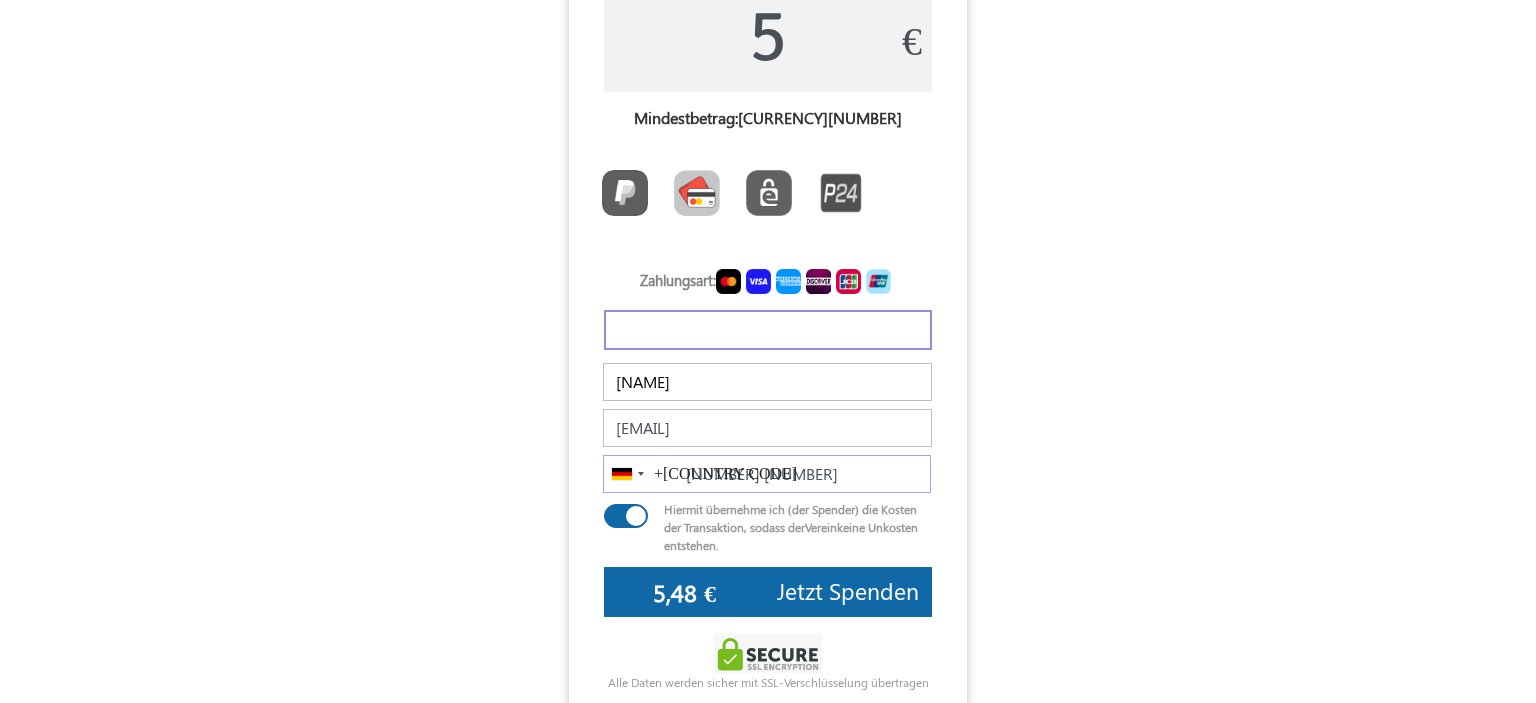scroll, scrollTop: 190, scrollLeft: 0, axis: vertical 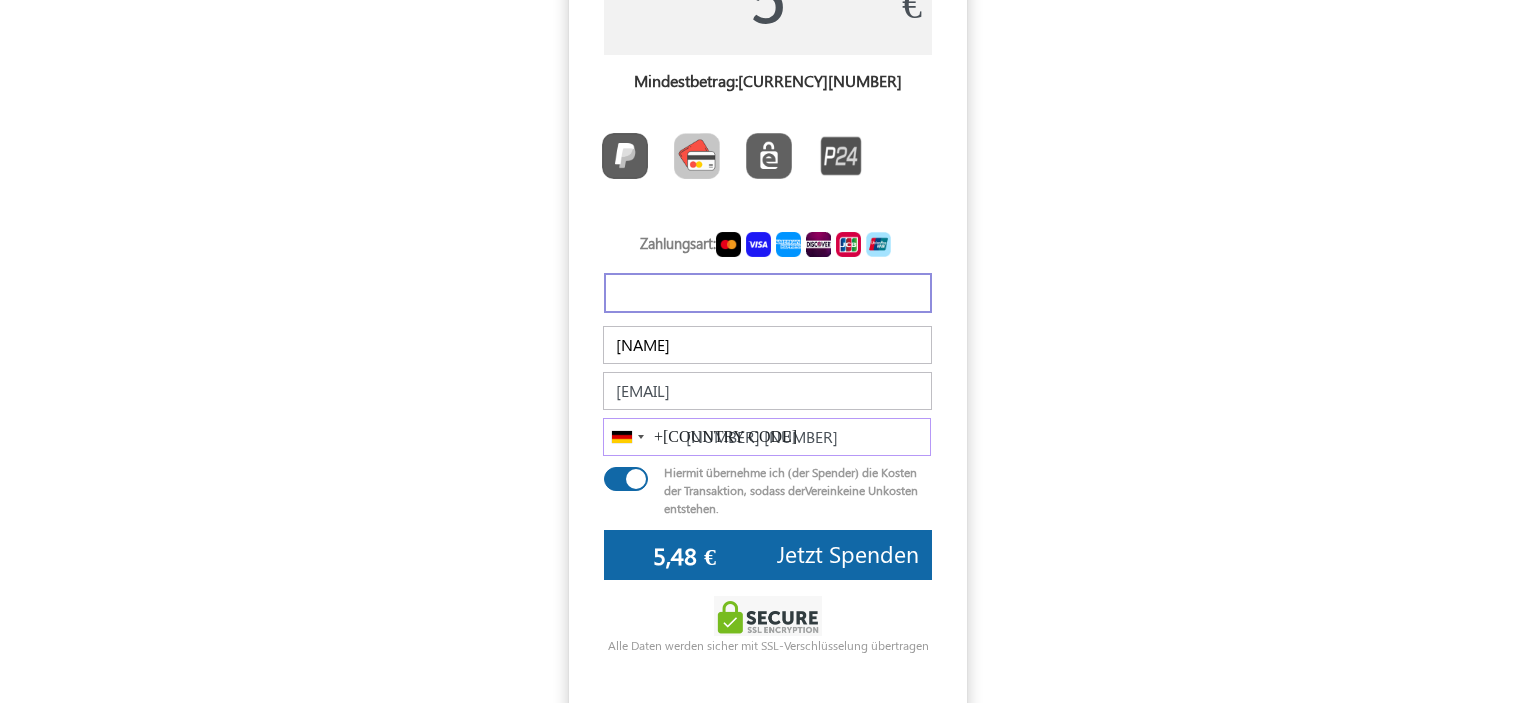 type on "[NUMBER] [NUMBER]" 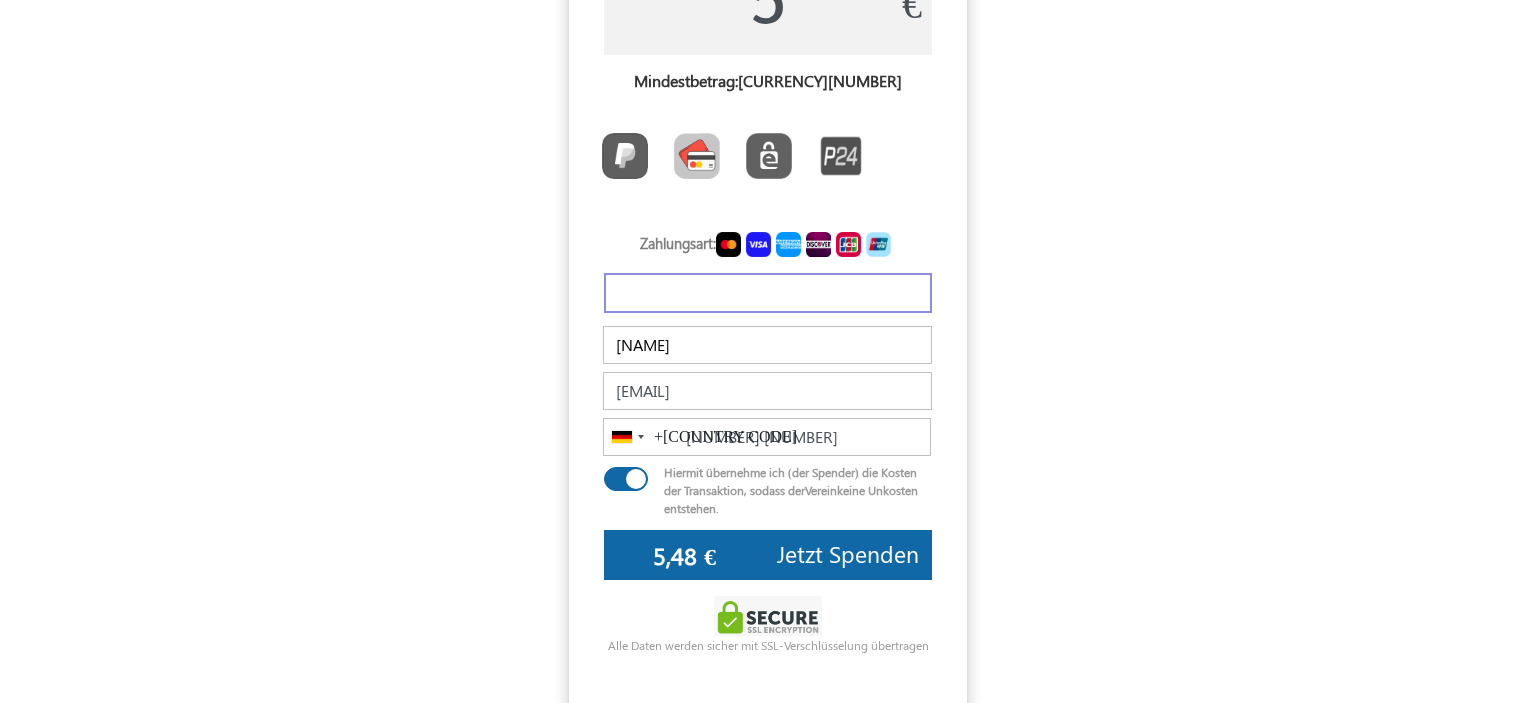 click on "Jetzt Spenden" at bounding box center [848, 553] 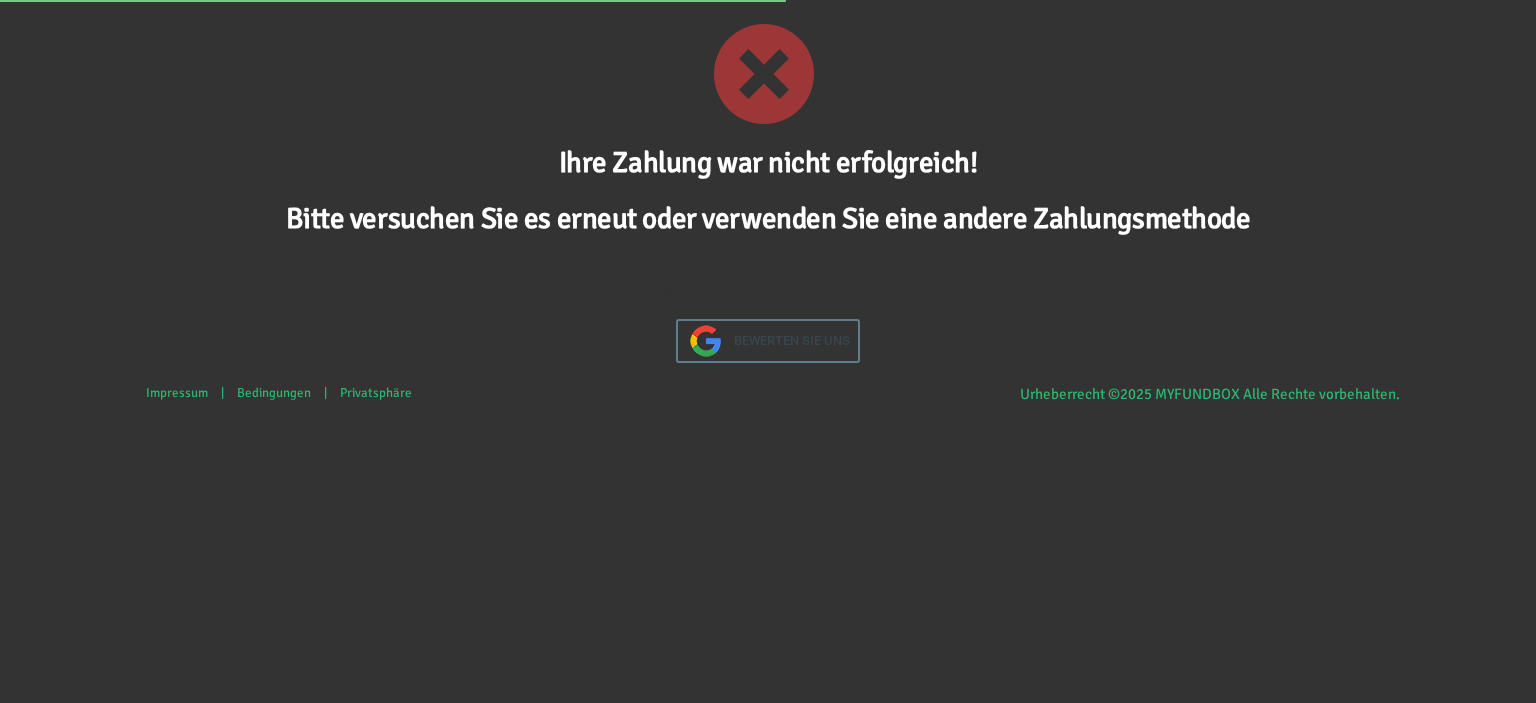 scroll, scrollTop: 0, scrollLeft: 0, axis: both 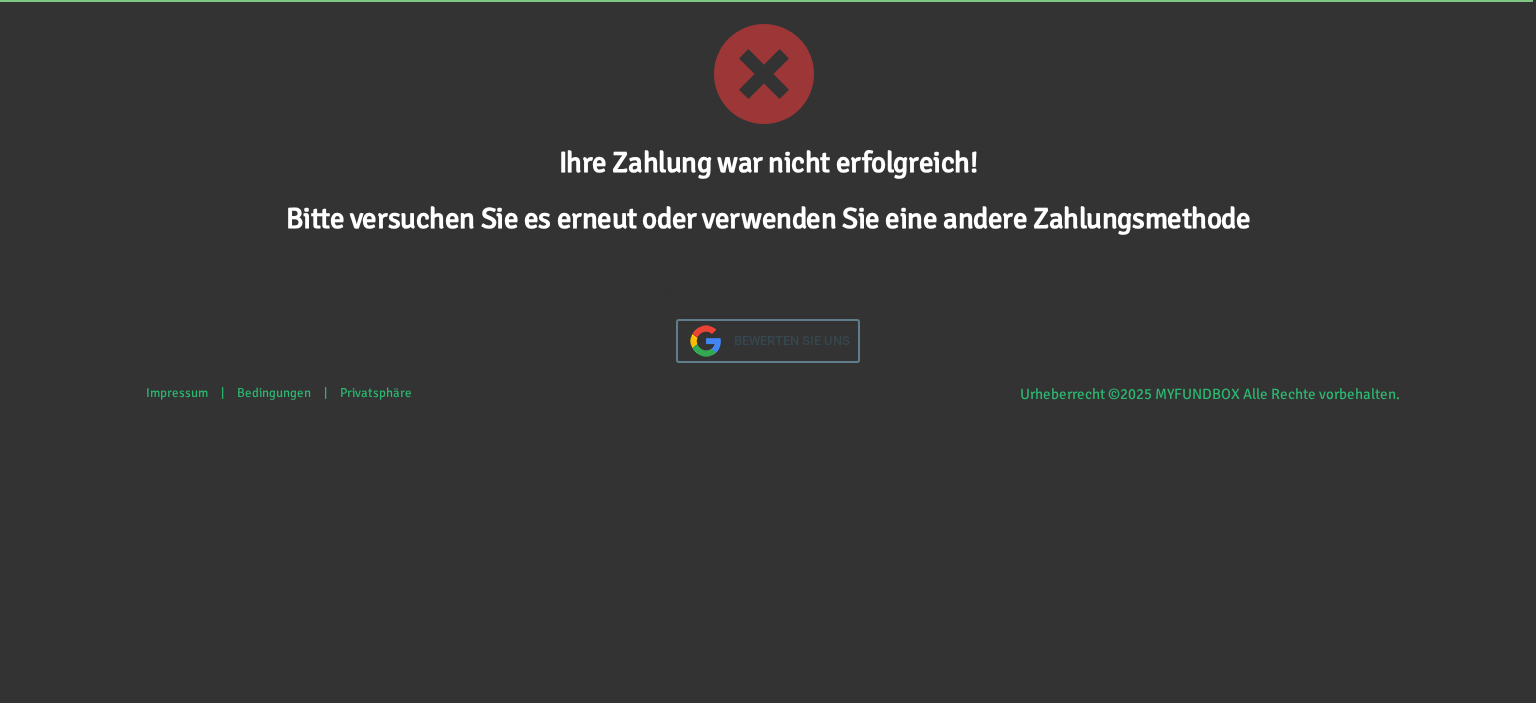 drag, startPoint x: 0, startPoint y: 0, endPoint x: 1368, endPoint y: 89, distance: 1370.8921 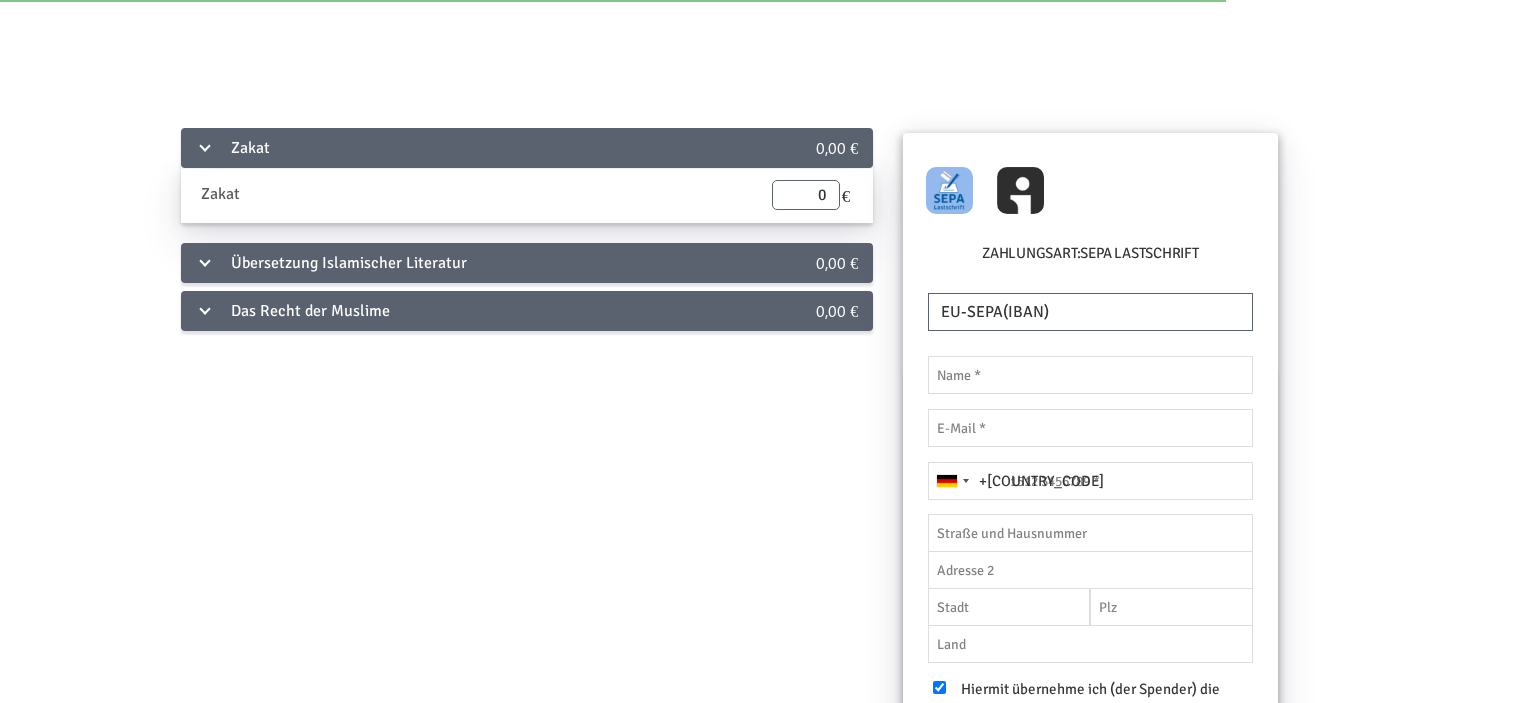 scroll, scrollTop: 0, scrollLeft: 0, axis: both 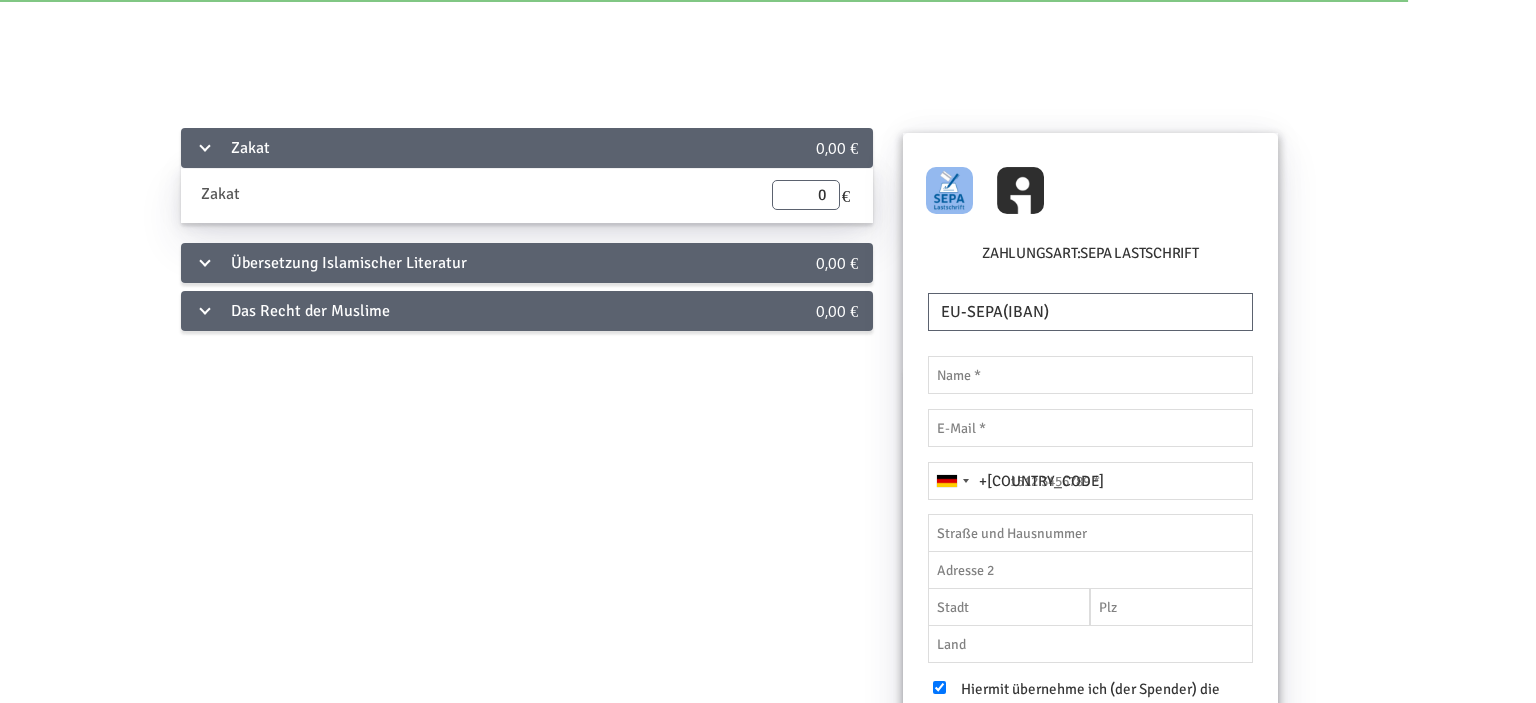 click on "Das Recht der Muslime" at bounding box center [463, 311] 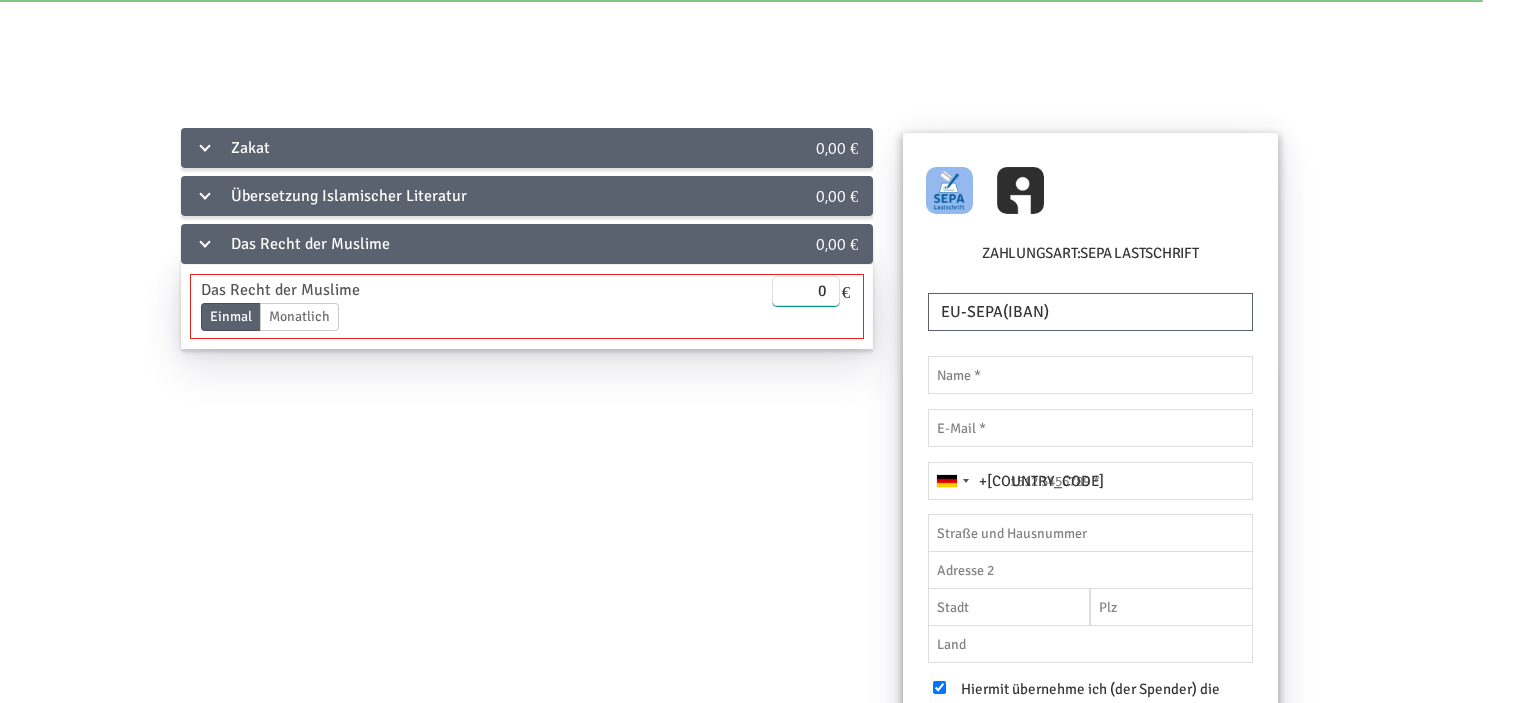 click on "0" at bounding box center (806, 291) 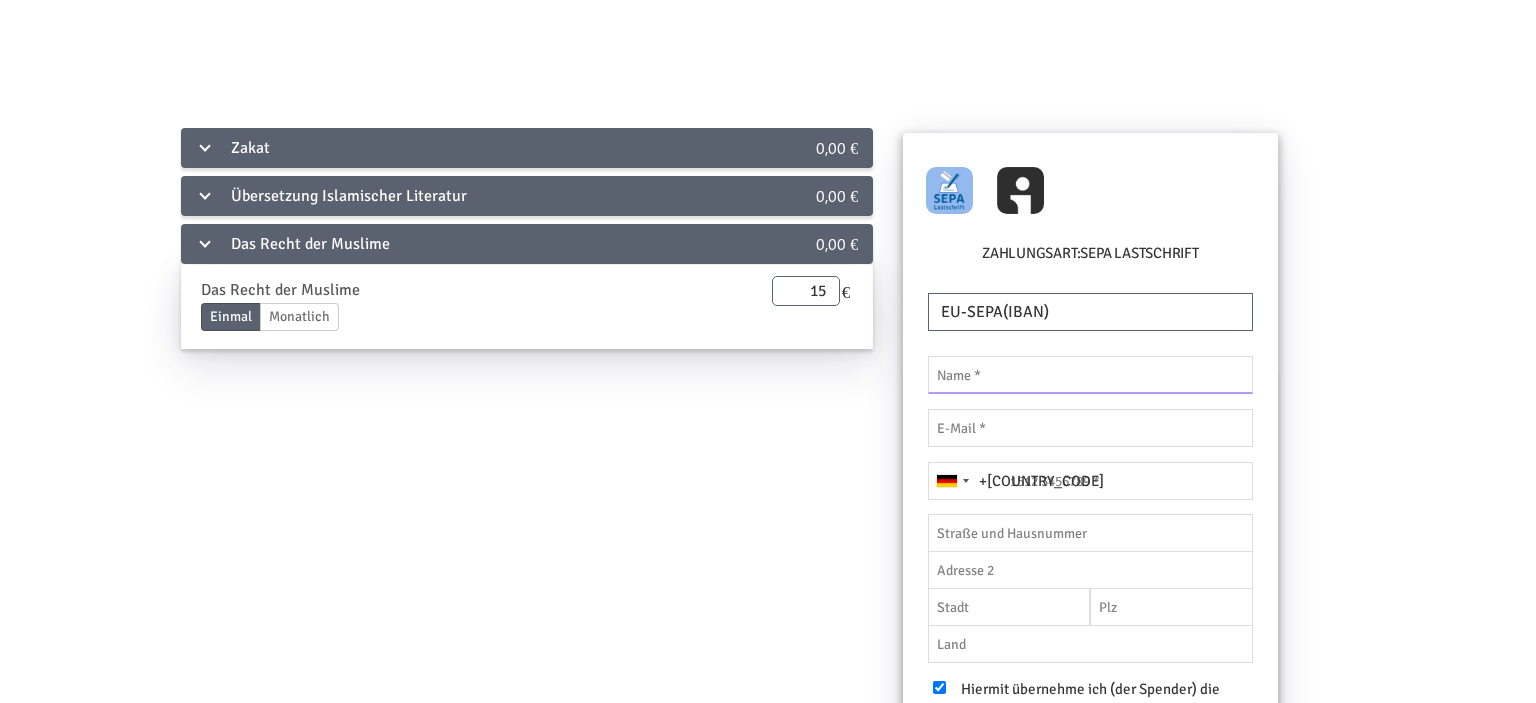 type on "15.00" 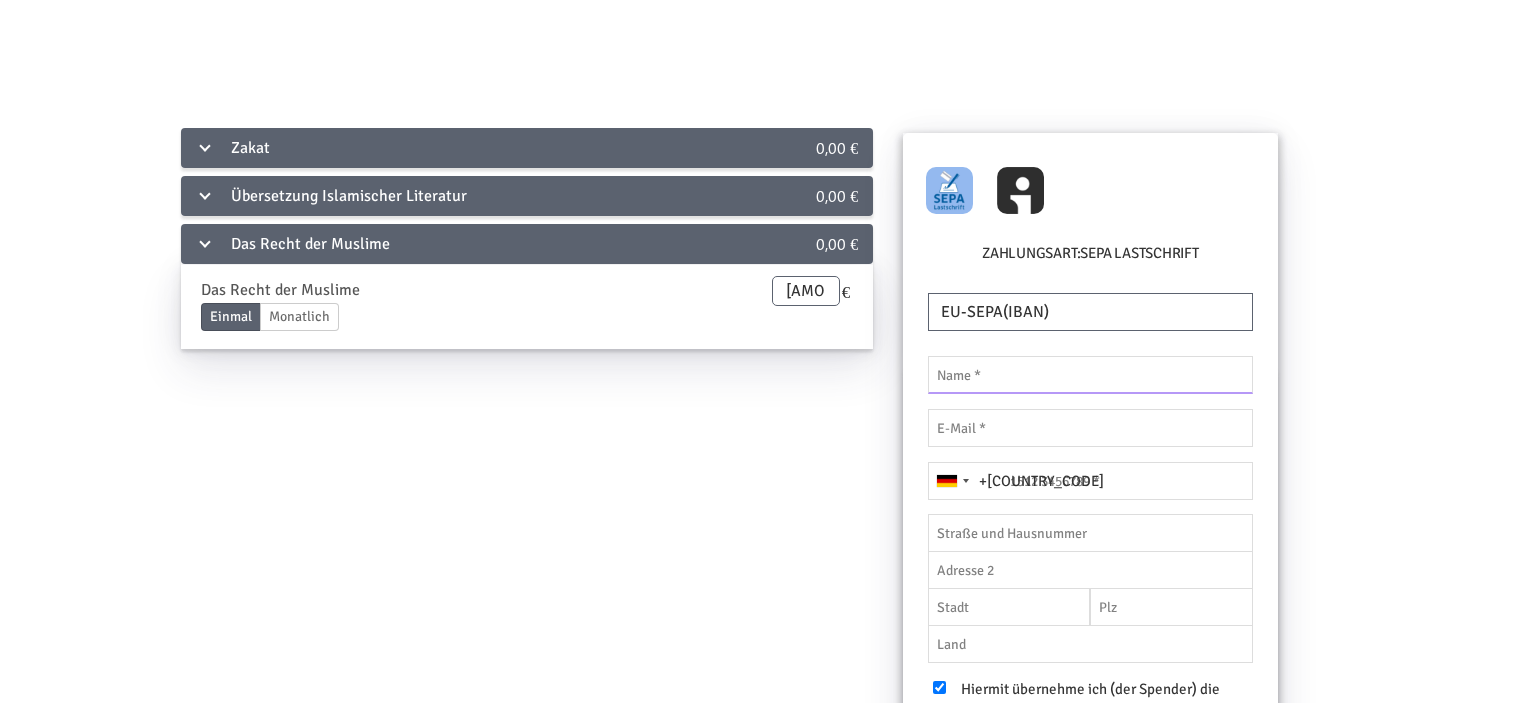 click at bounding box center [1090, 375] 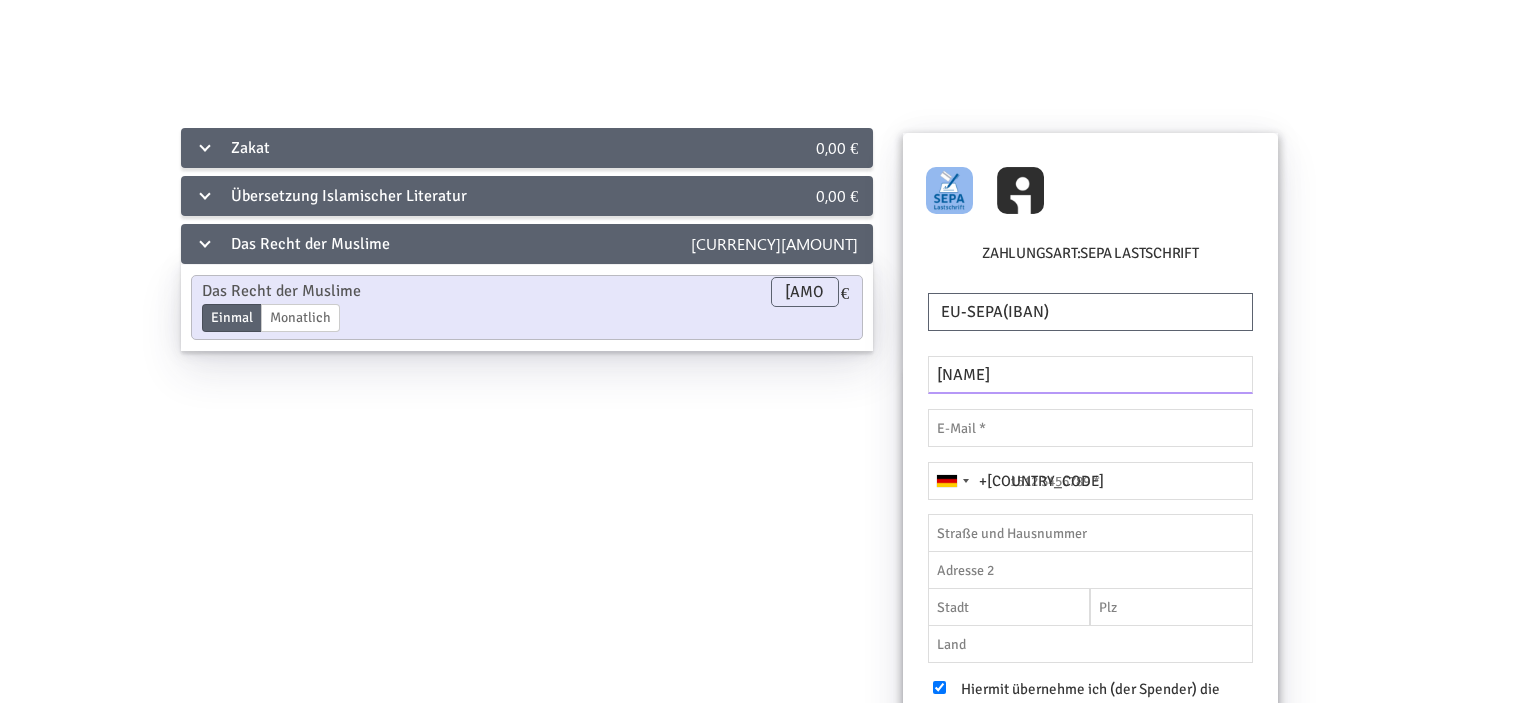 type on "Saida" 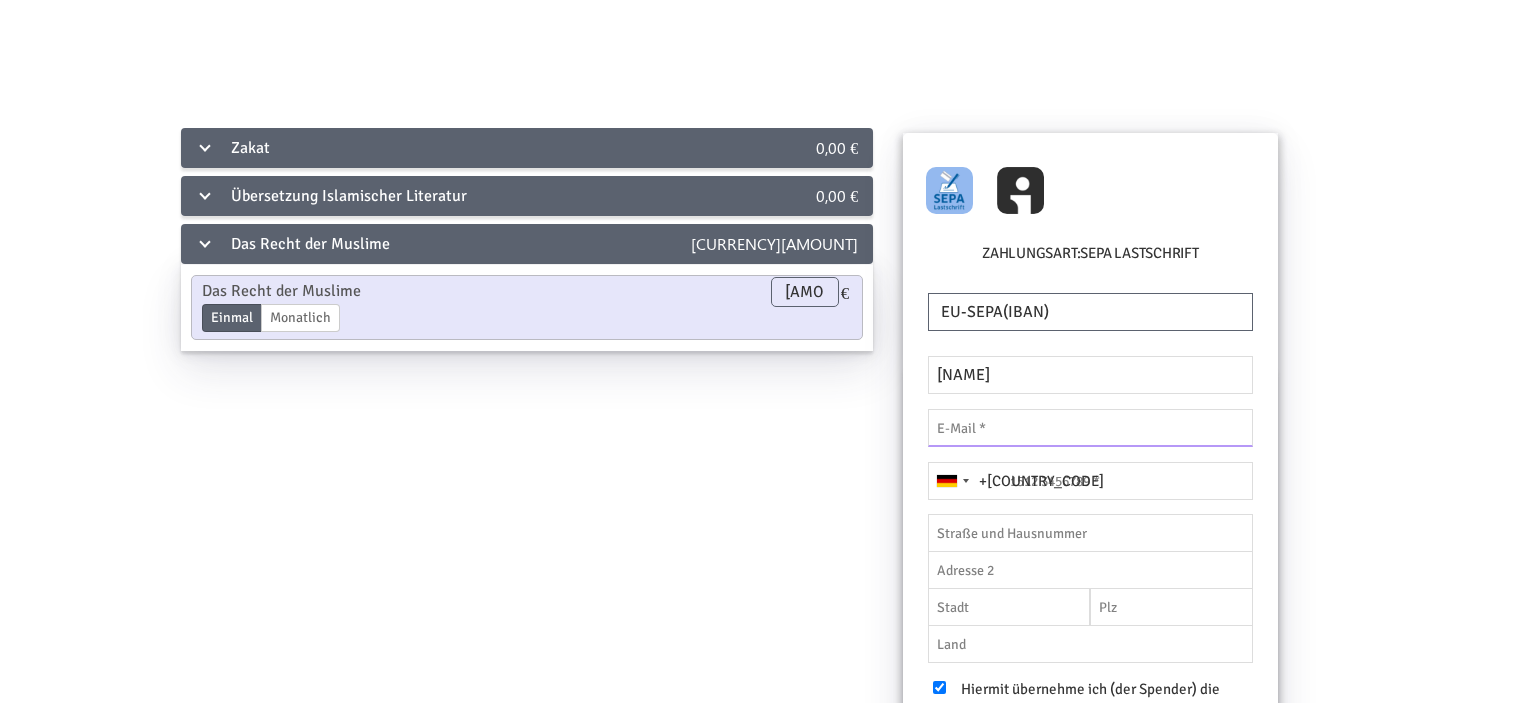 click at bounding box center [1090, 428] 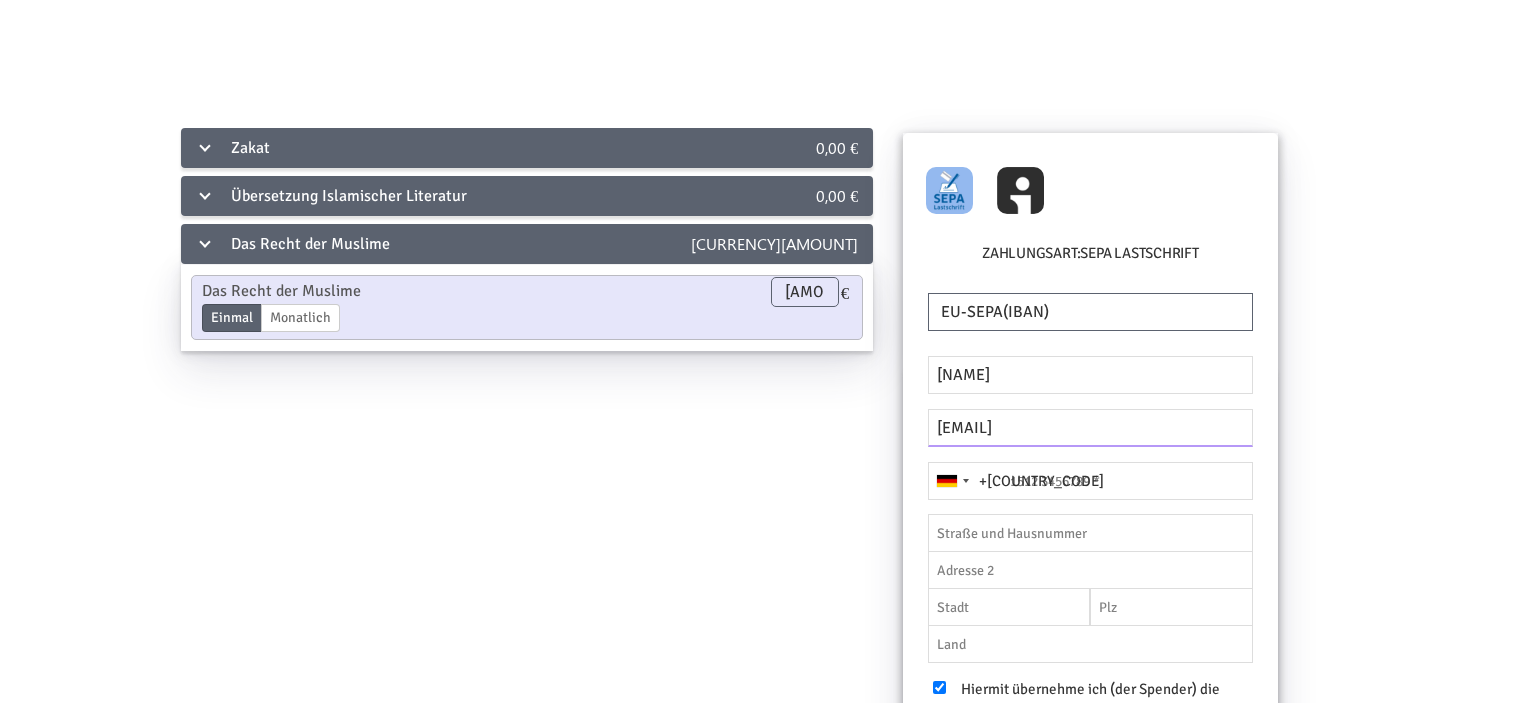 type on "s.denguir_sd@hotmail.com" 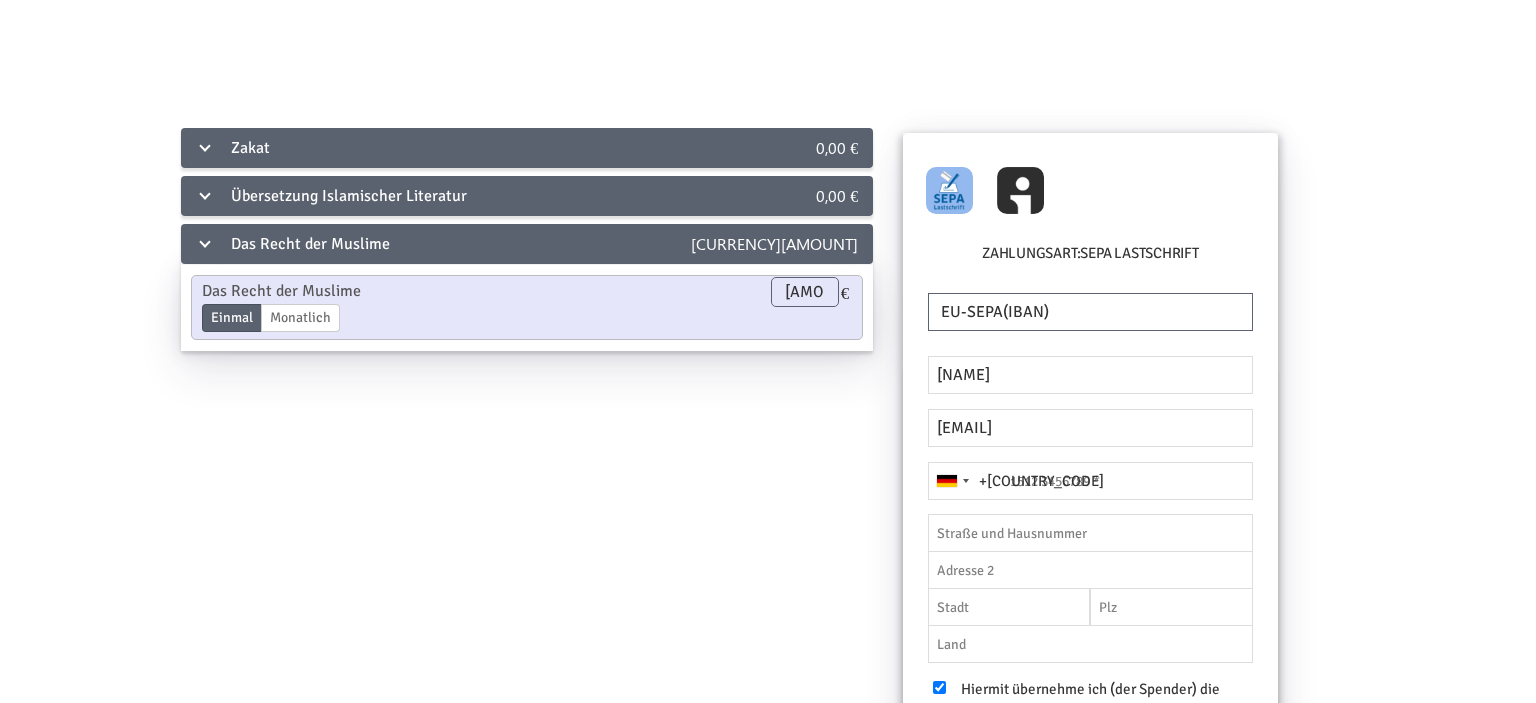 click at bounding box center (1090, 481) 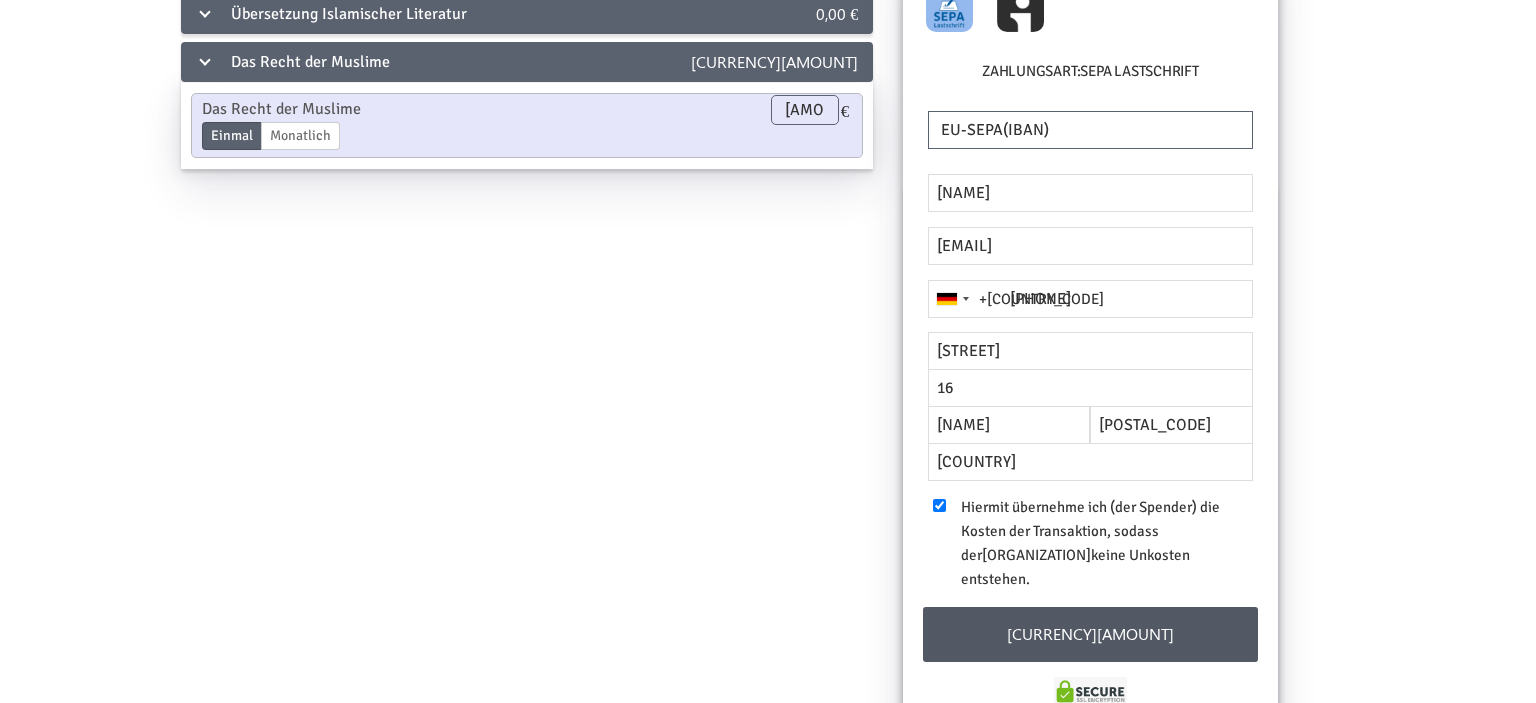 scroll, scrollTop: 198, scrollLeft: 0, axis: vertical 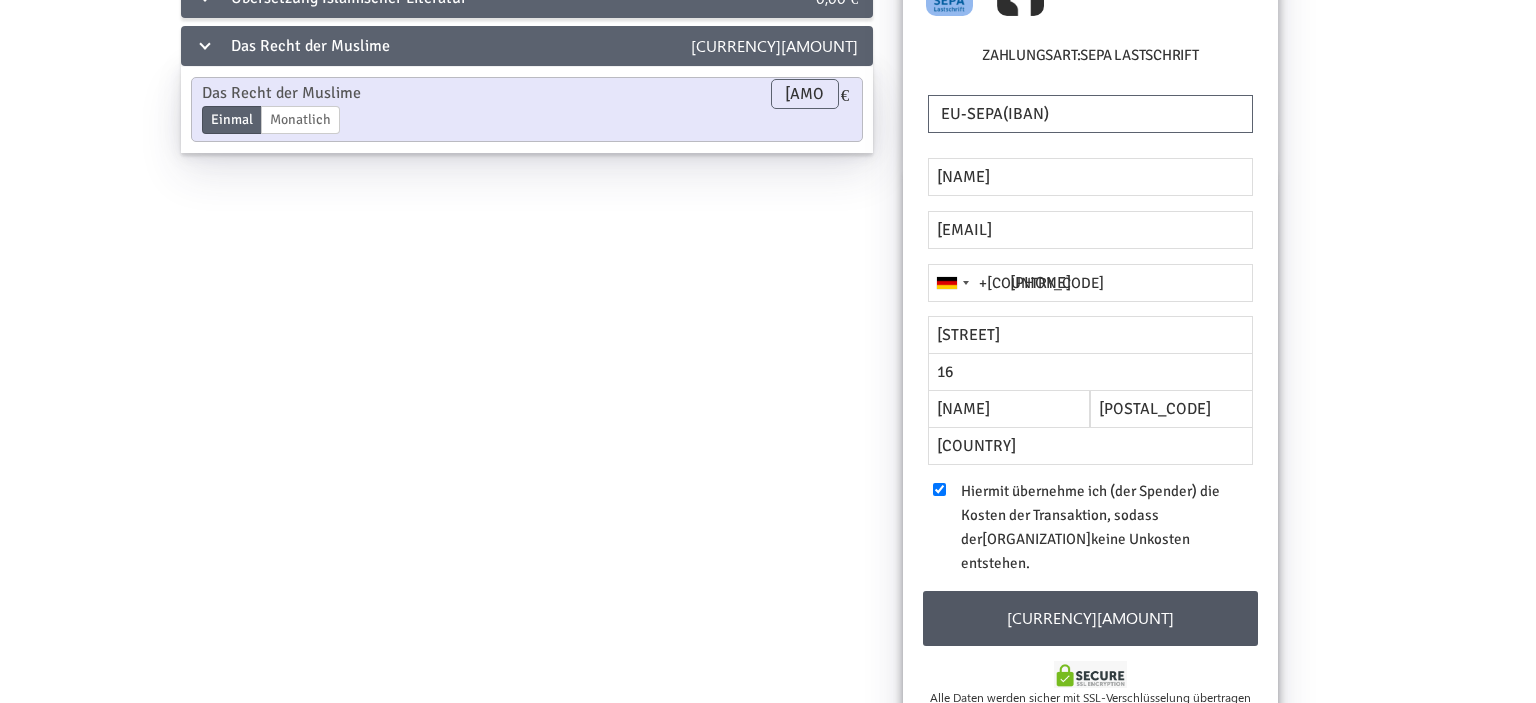 click on "Bitte bestätigen (15,65 €)" at bounding box center [1090, 618] 